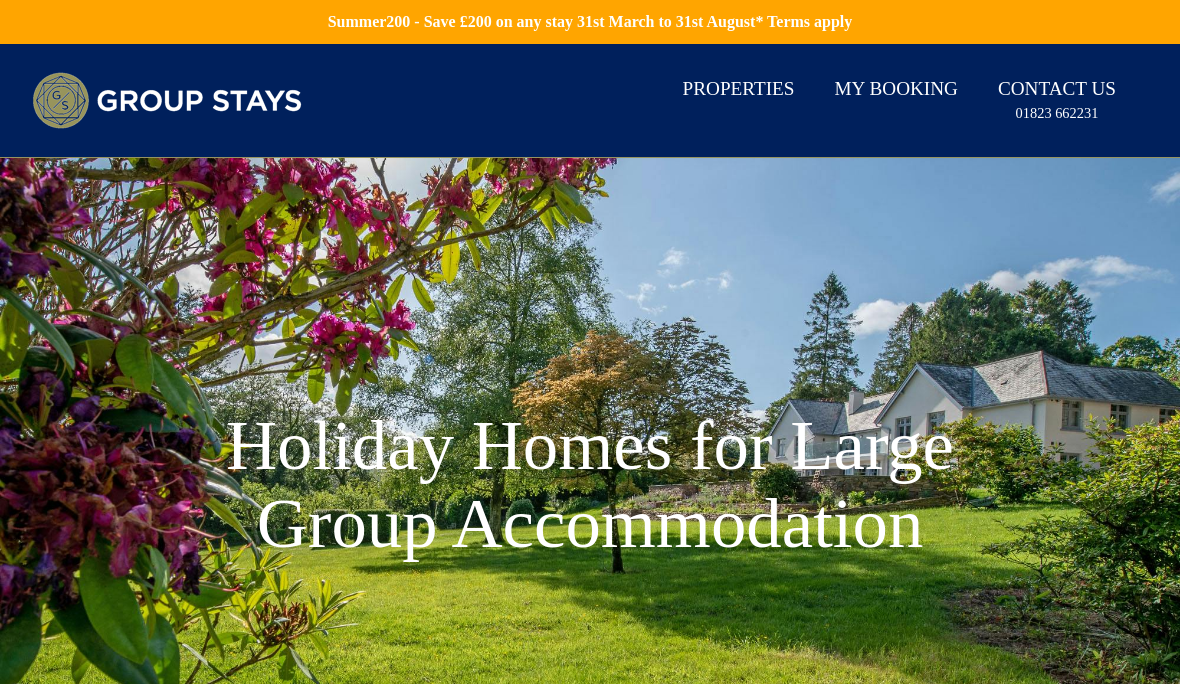 scroll, scrollTop: 0, scrollLeft: 0, axis: both 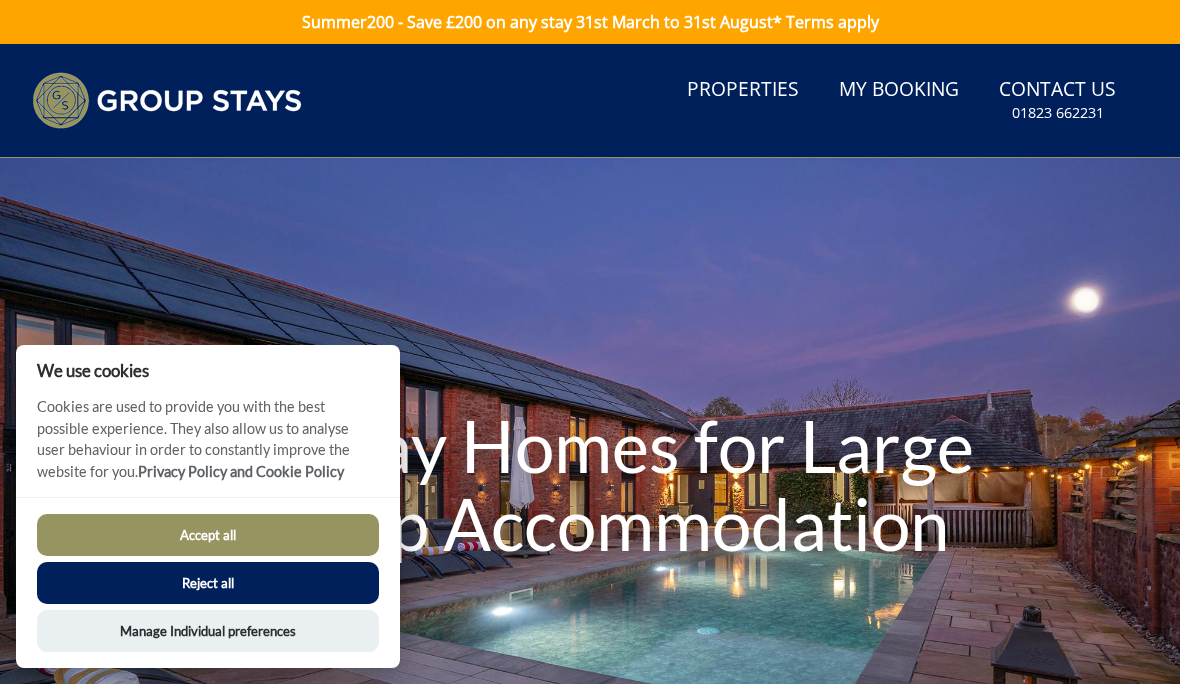 click on "Accept all" at bounding box center (208, 535) 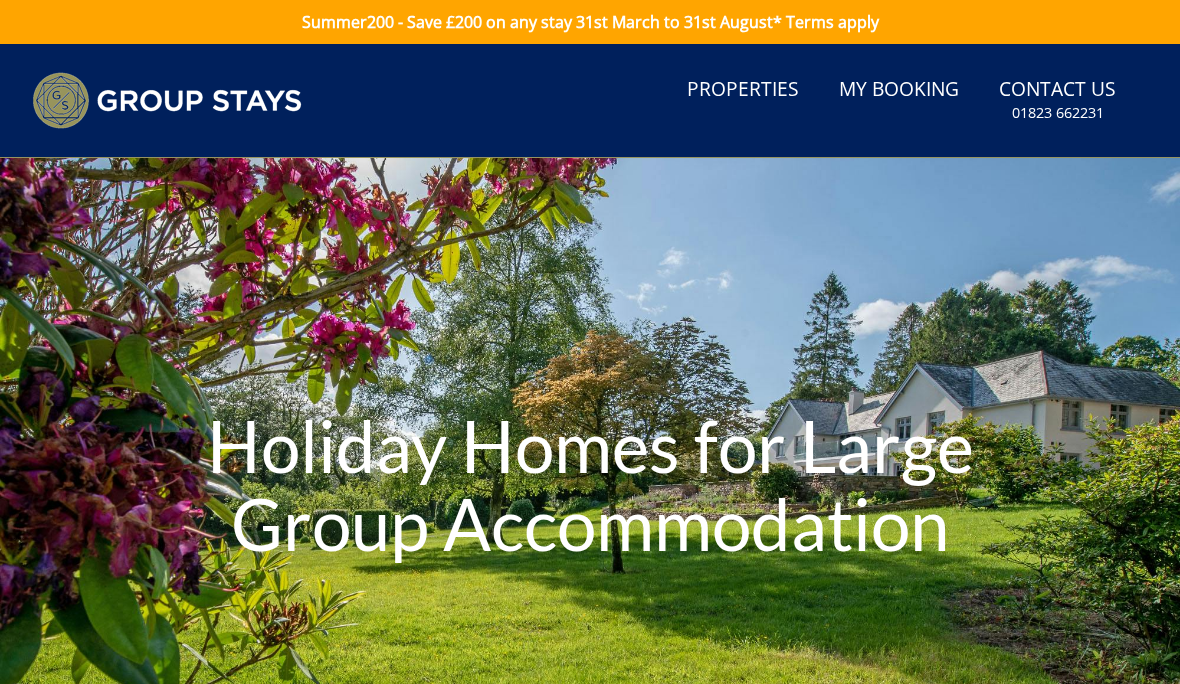 scroll, scrollTop: 0, scrollLeft: 0, axis: both 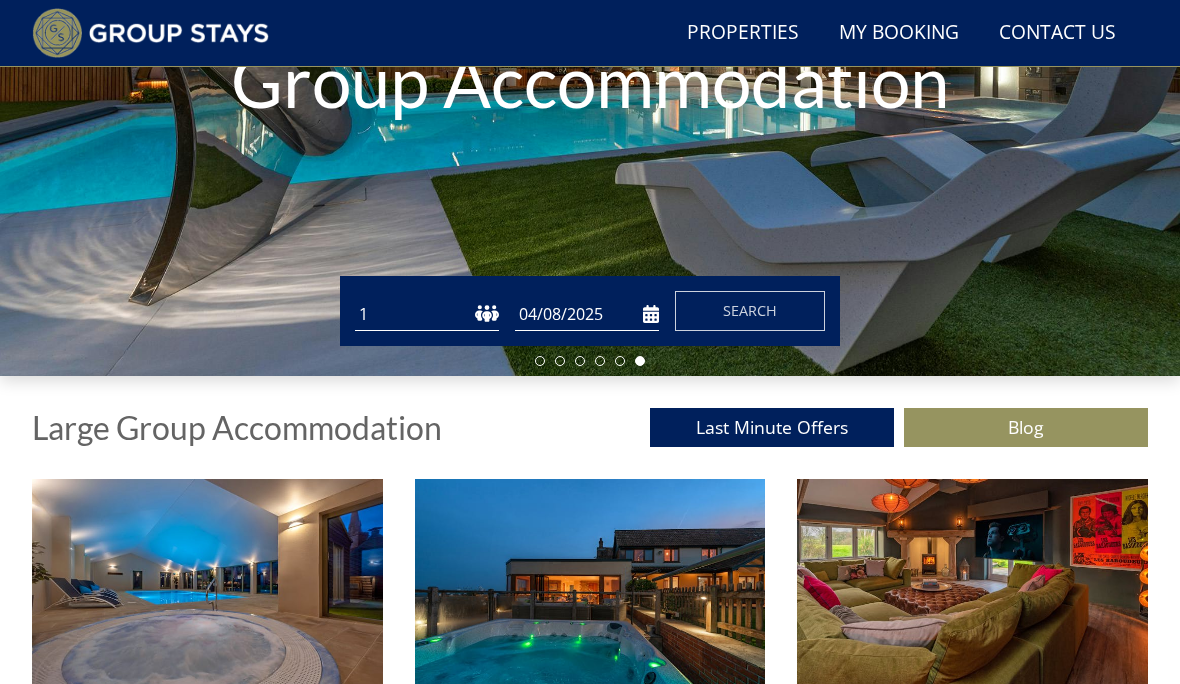 click on "1
2
3
4
5
6
7
8
9
10
11
12
13
14
15
16
17
18
19
20
21
22
23
24
25
26
27
28
29
30
31
32
33
34
35
36
37
38
39
40
41
42
43
44
45
46
47
48
49
50" at bounding box center (427, 314) 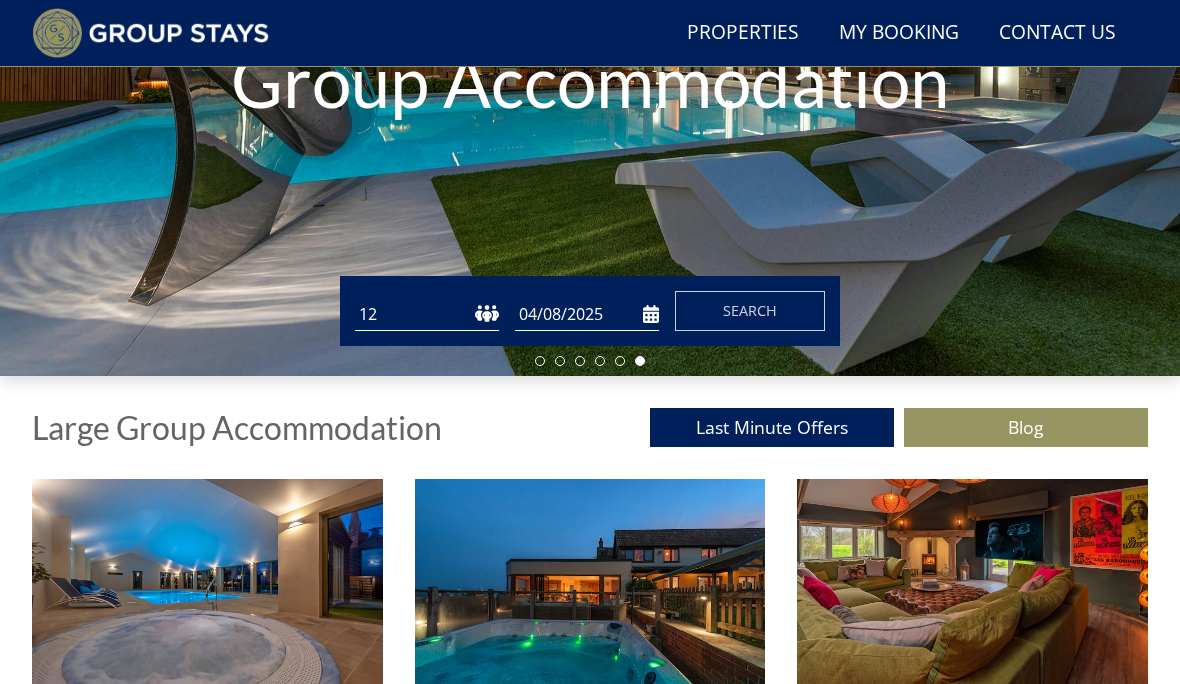 click on "04/08/2025" at bounding box center [587, 314] 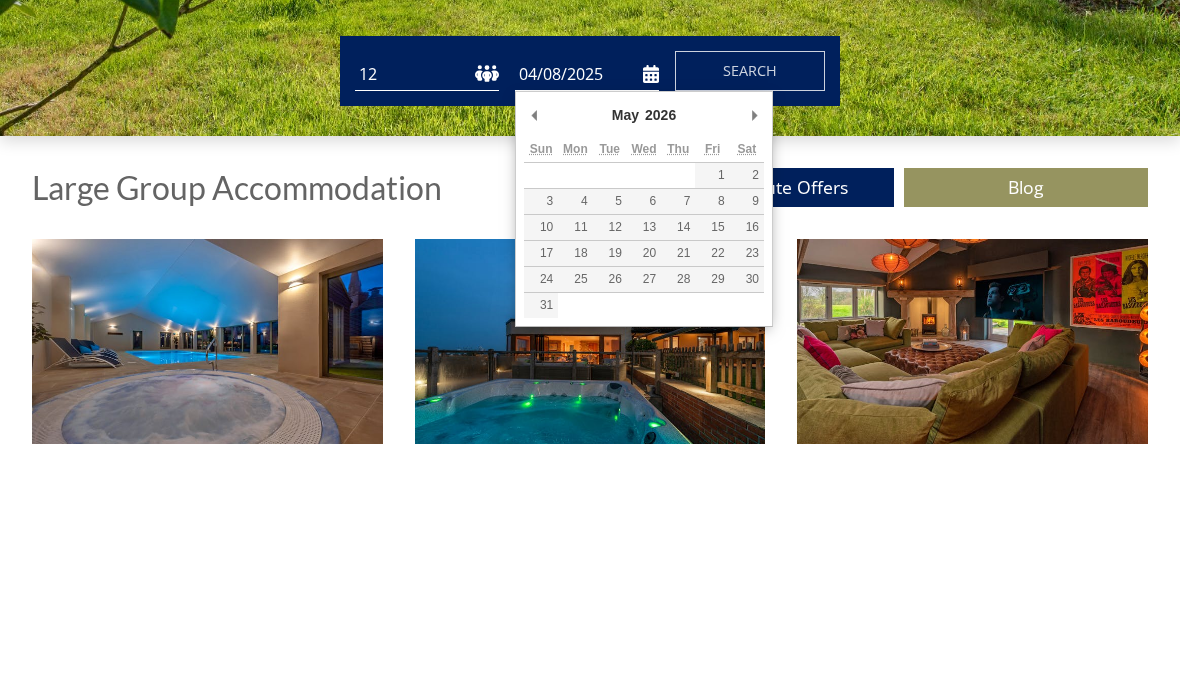 type on "[DD]/[MM]/[YYYY]" 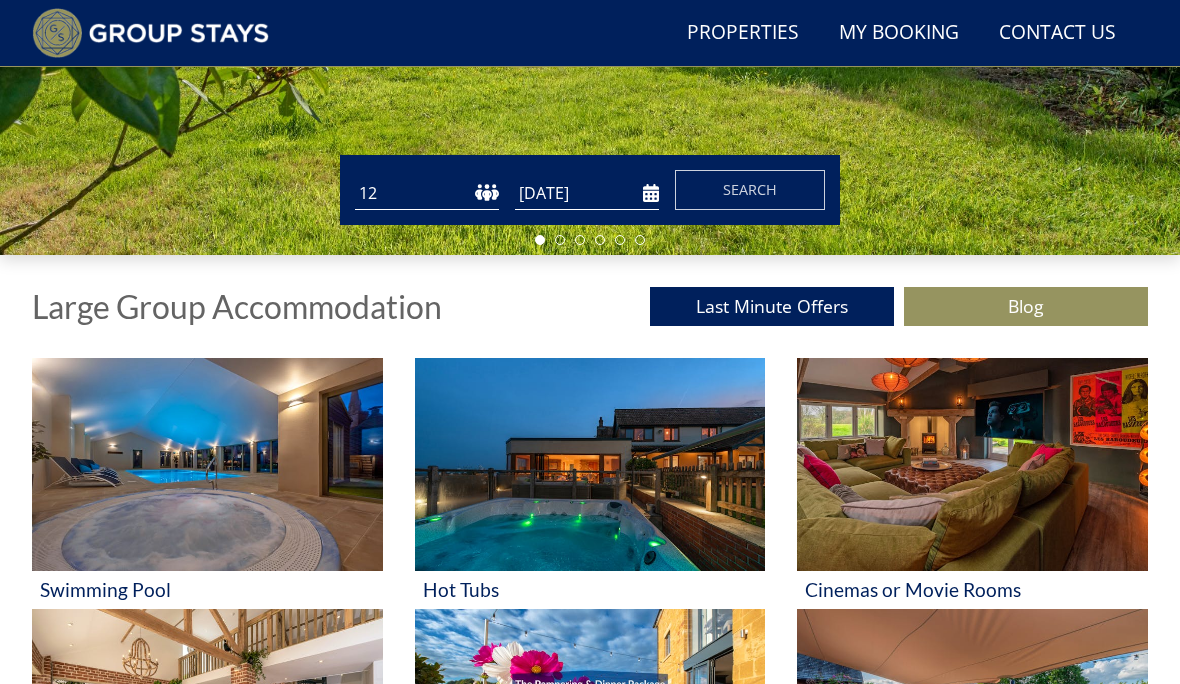 scroll, scrollTop: 515, scrollLeft: 0, axis: vertical 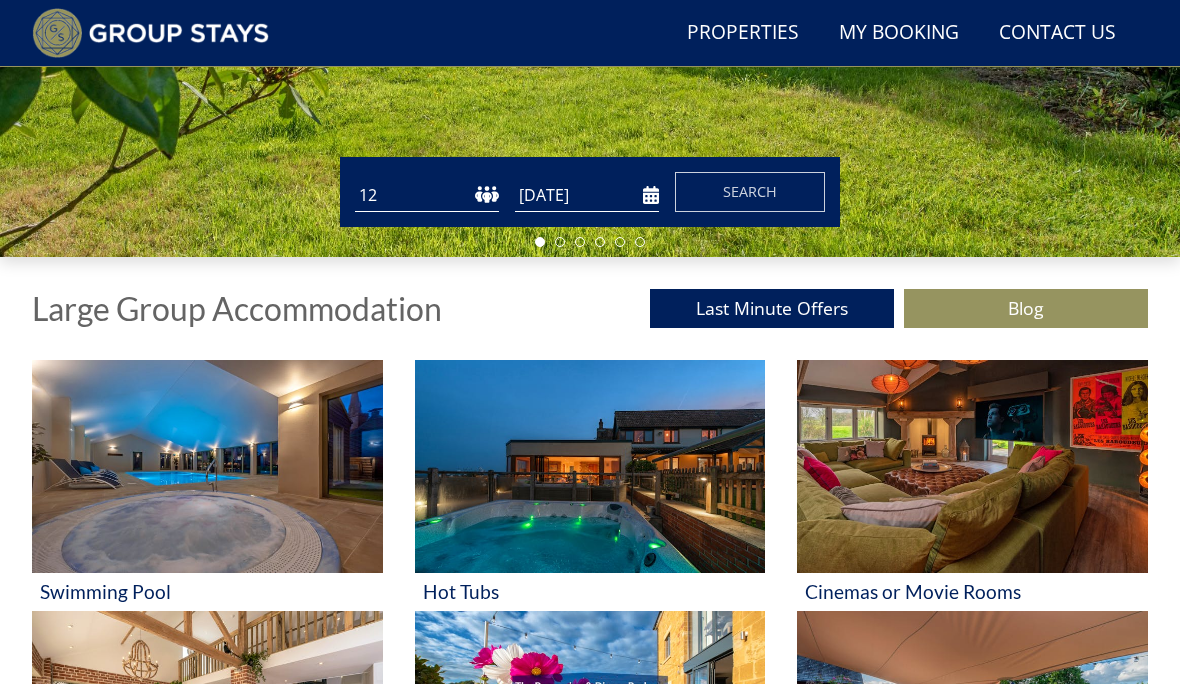 click on "Search" at bounding box center [750, 192] 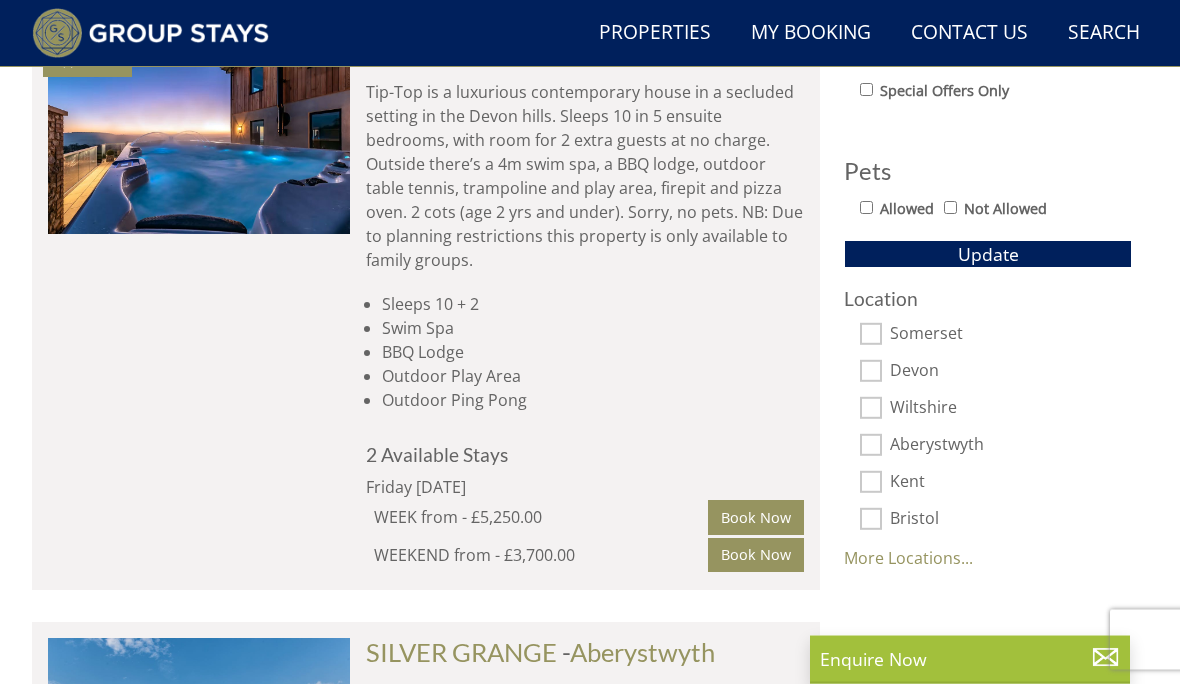 scroll, scrollTop: 1180, scrollLeft: 0, axis: vertical 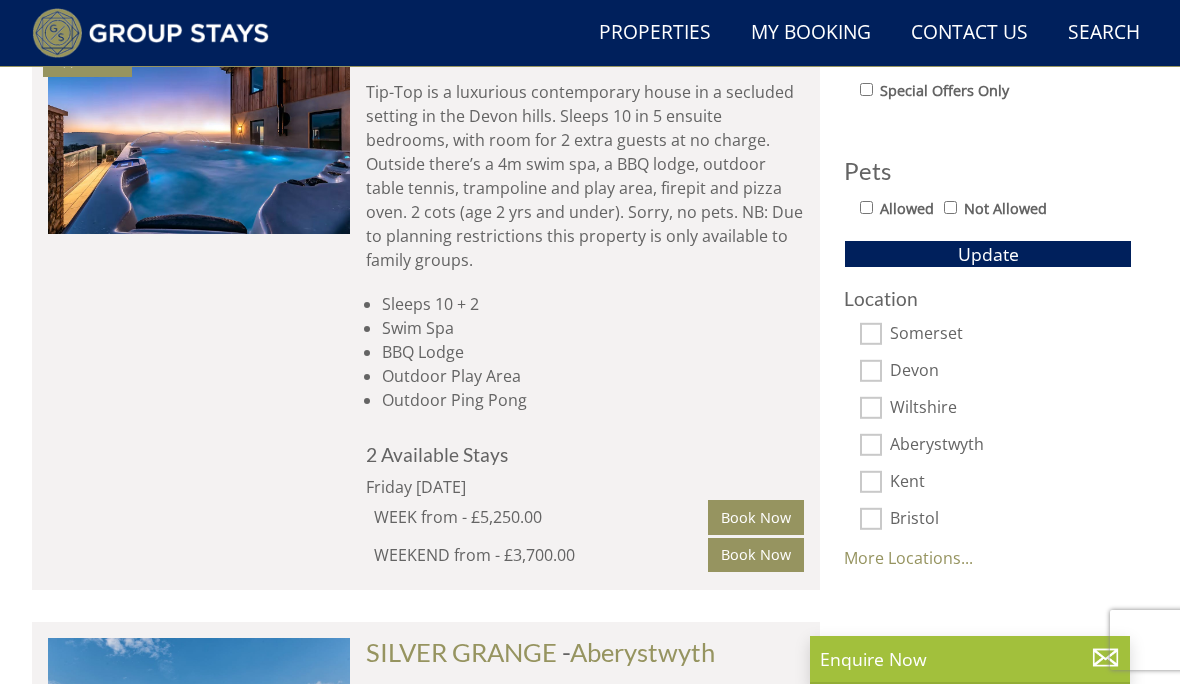 click at bounding box center [199, 136] 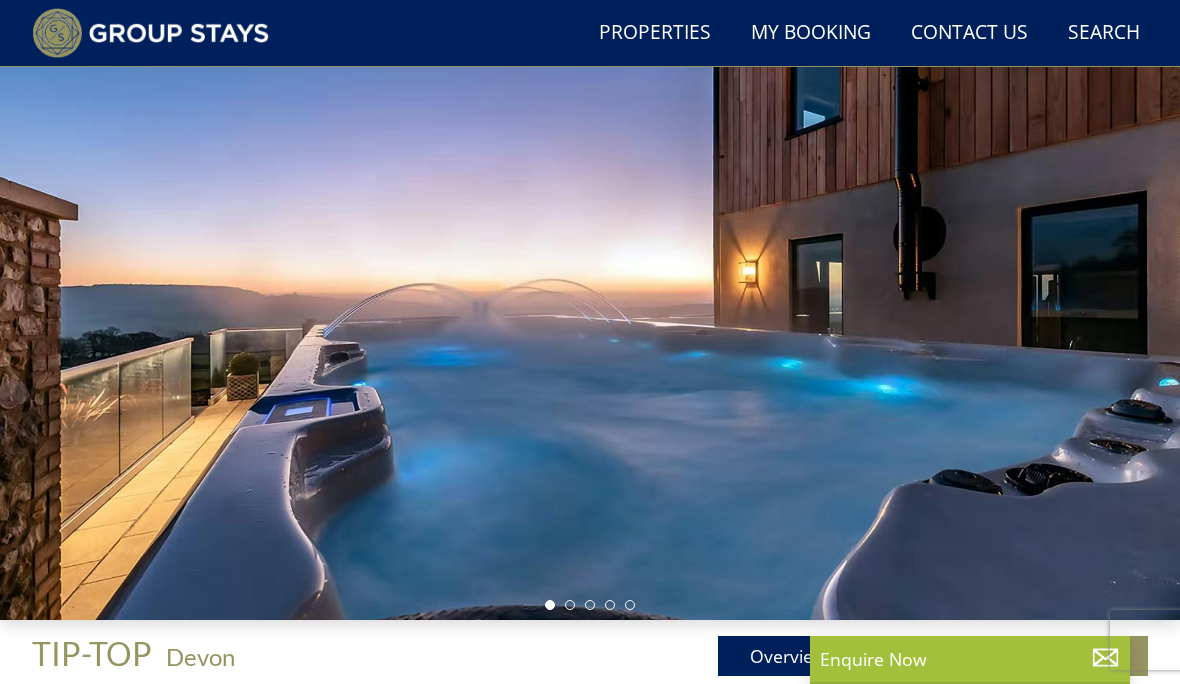 scroll, scrollTop: 155, scrollLeft: 0, axis: vertical 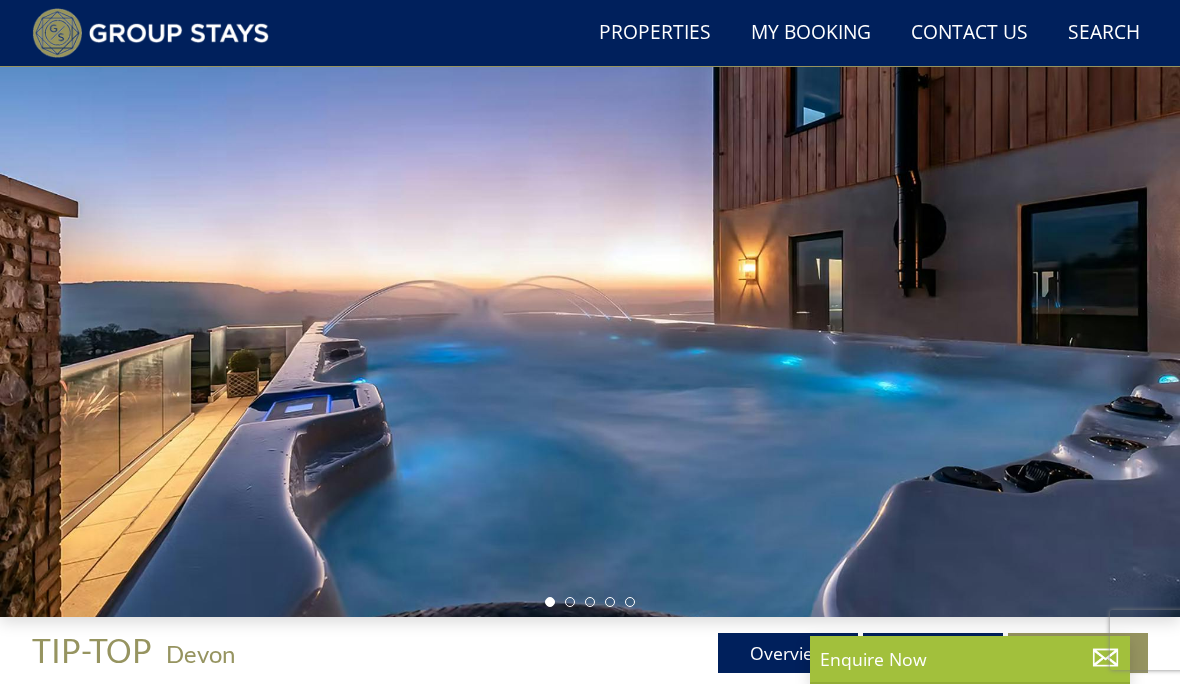 click on "Gallery" at bounding box center [933, 653] 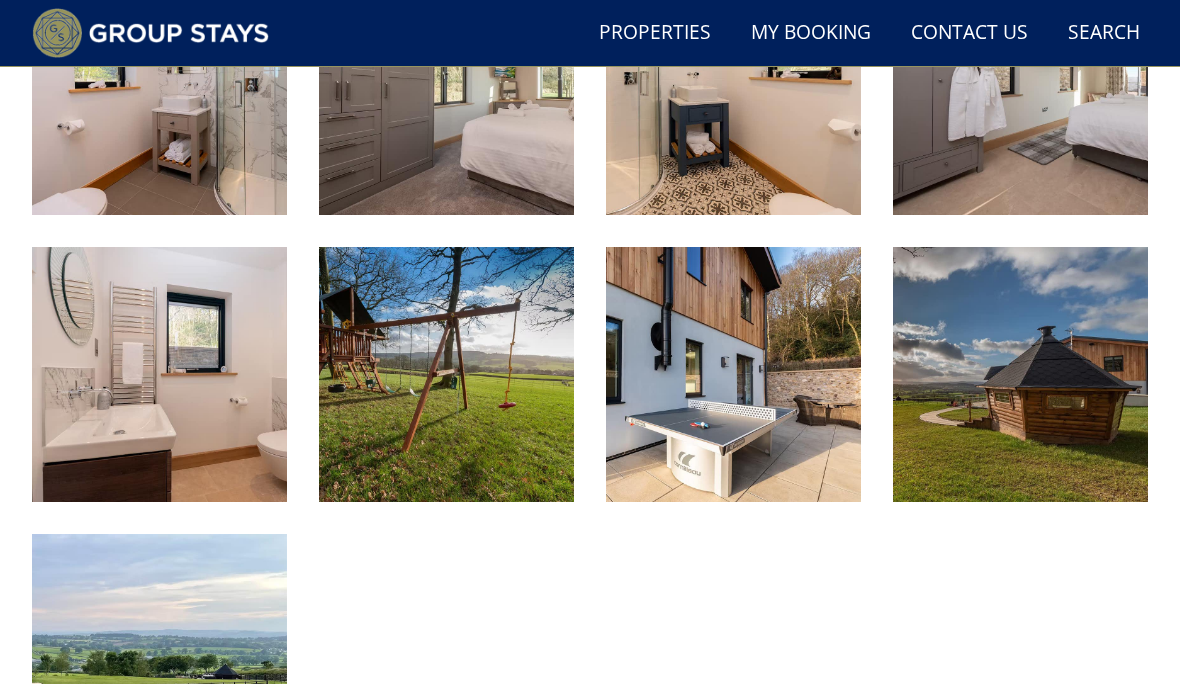scroll, scrollTop: 2699, scrollLeft: 0, axis: vertical 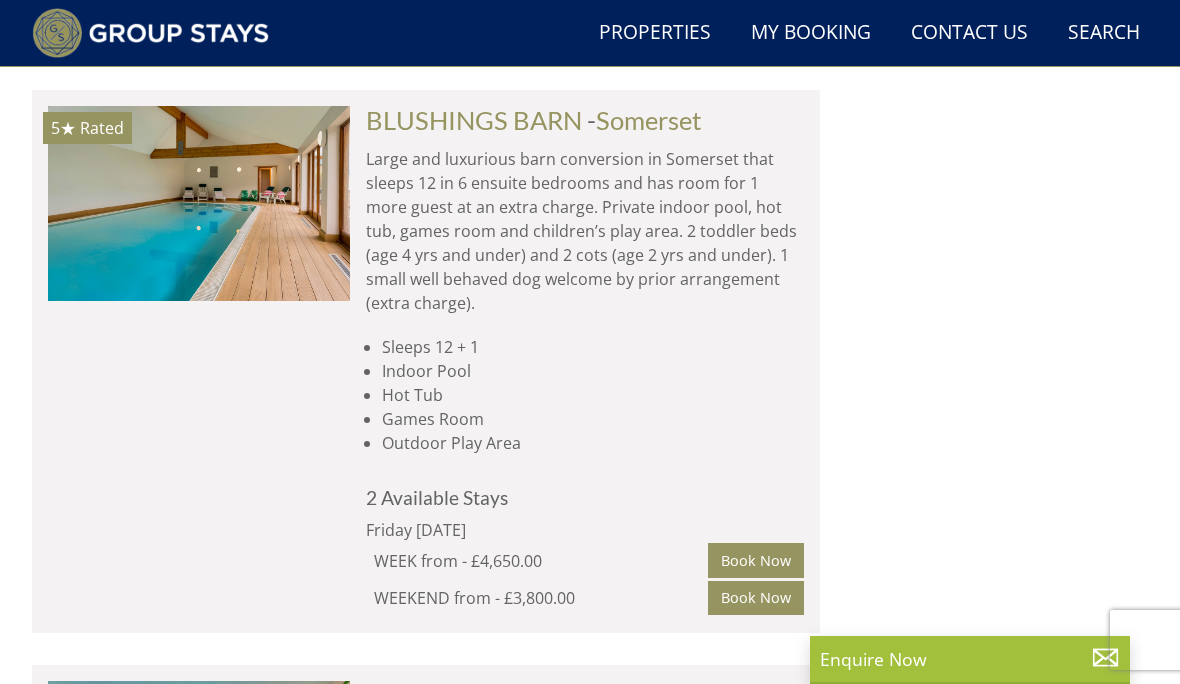 click at bounding box center [199, 203] 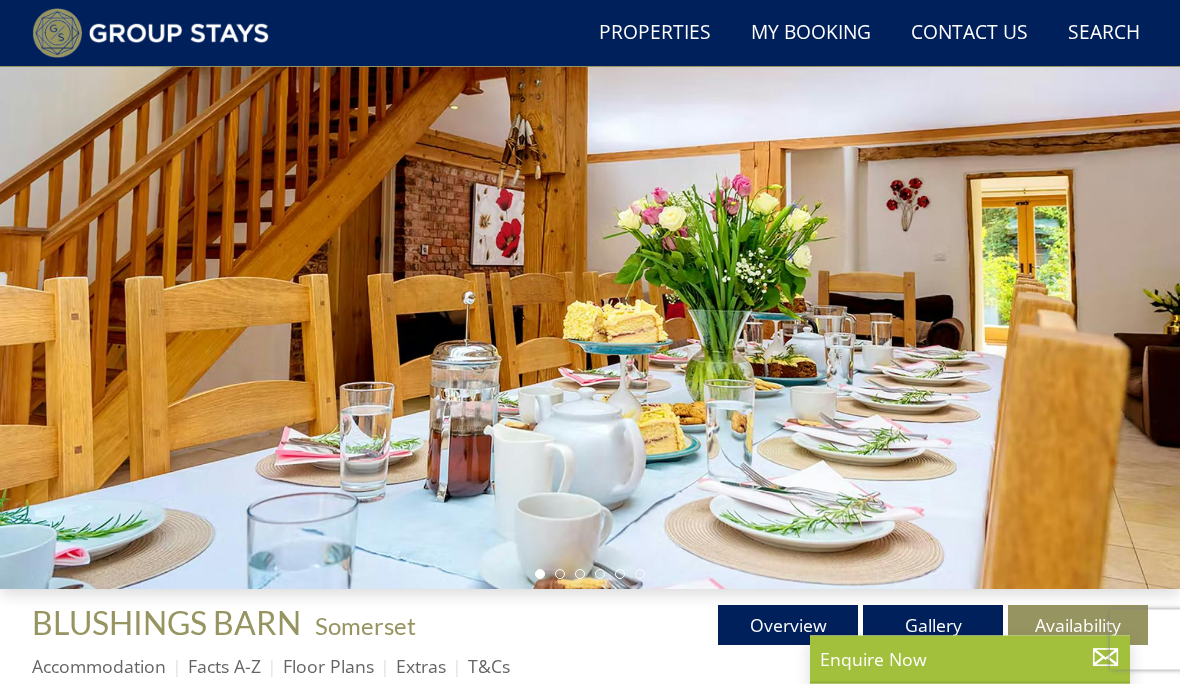 scroll, scrollTop: 183, scrollLeft: 0, axis: vertical 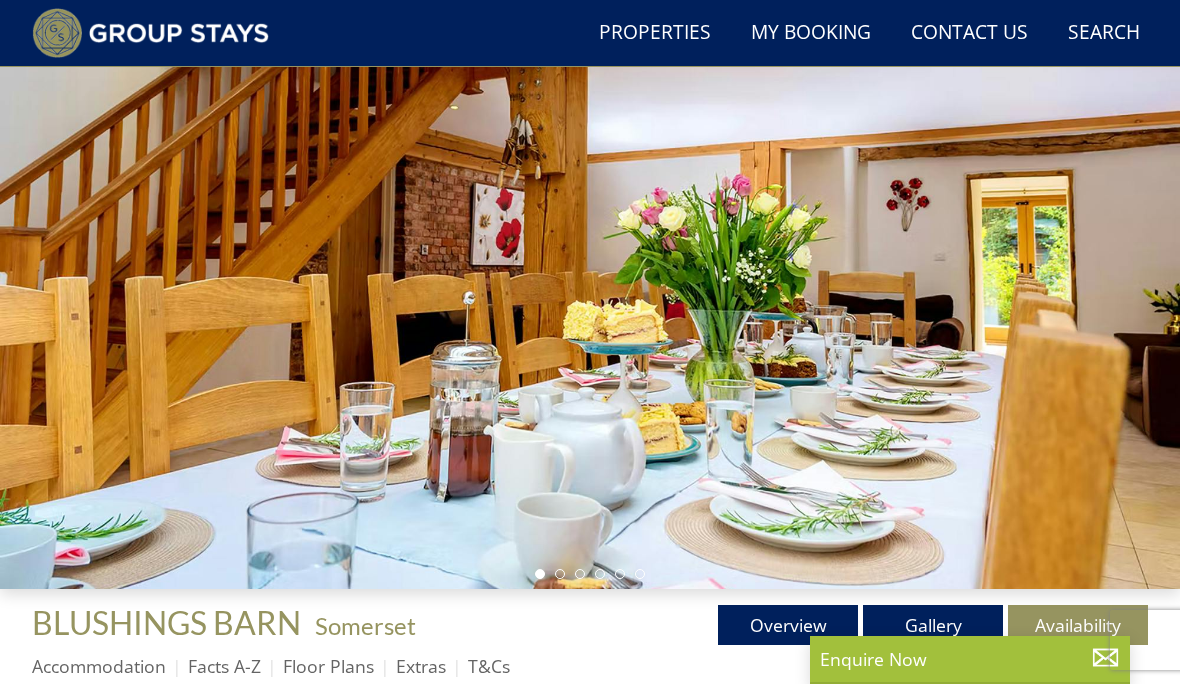 click on "Gallery" at bounding box center (933, 625) 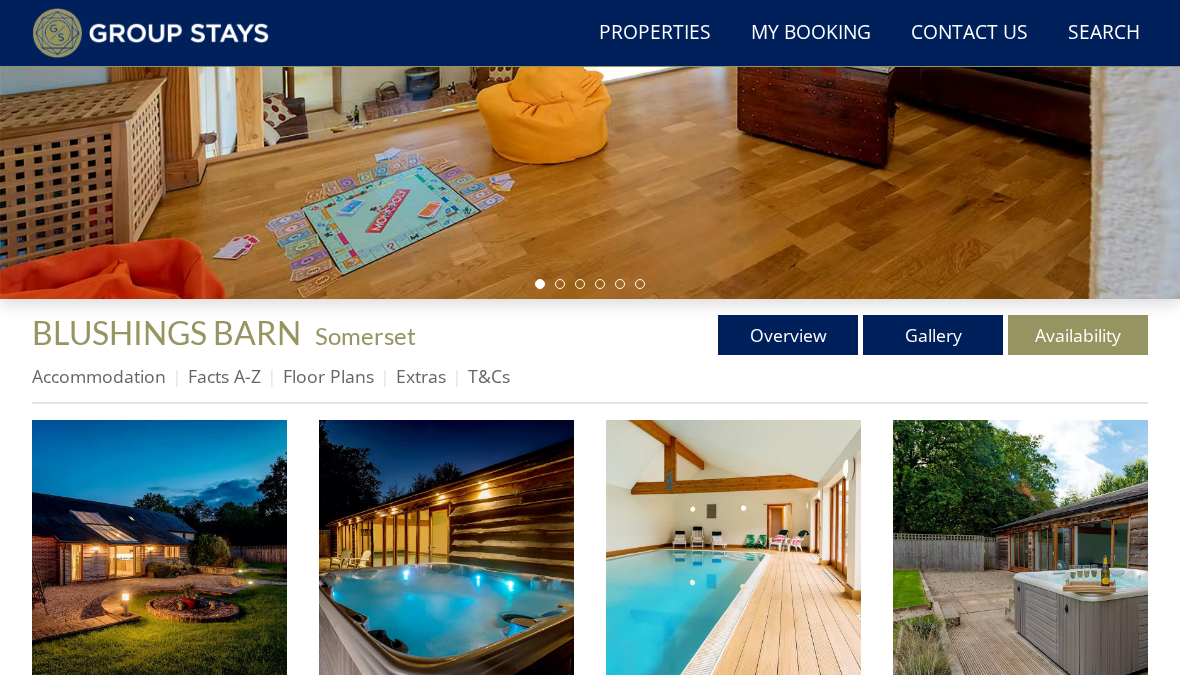 scroll, scrollTop: 476, scrollLeft: 0, axis: vertical 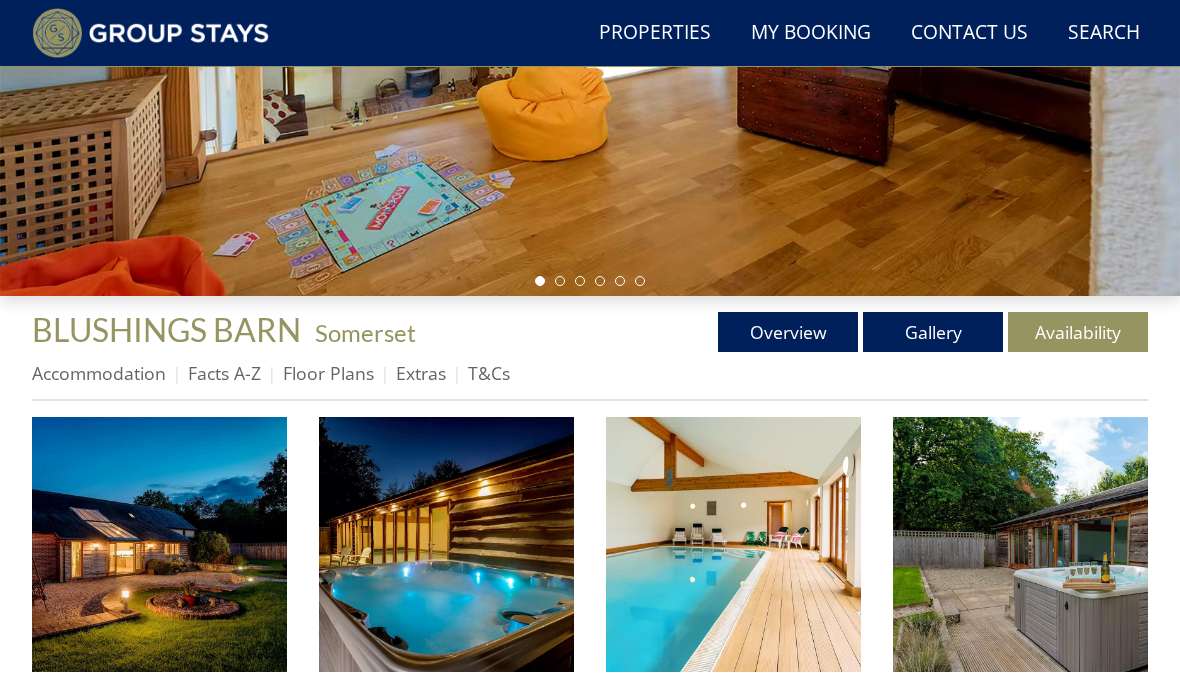 click on "Floor Plans" at bounding box center [328, 373] 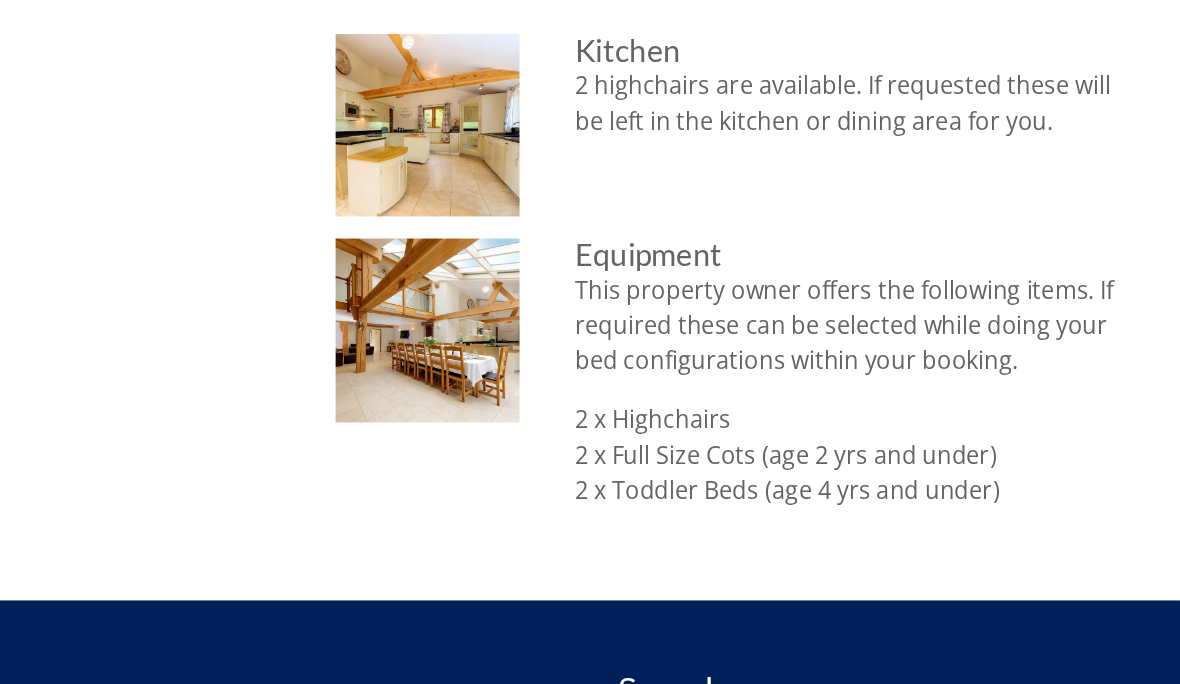 scroll, scrollTop: 1845, scrollLeft: 0, axis: vertical 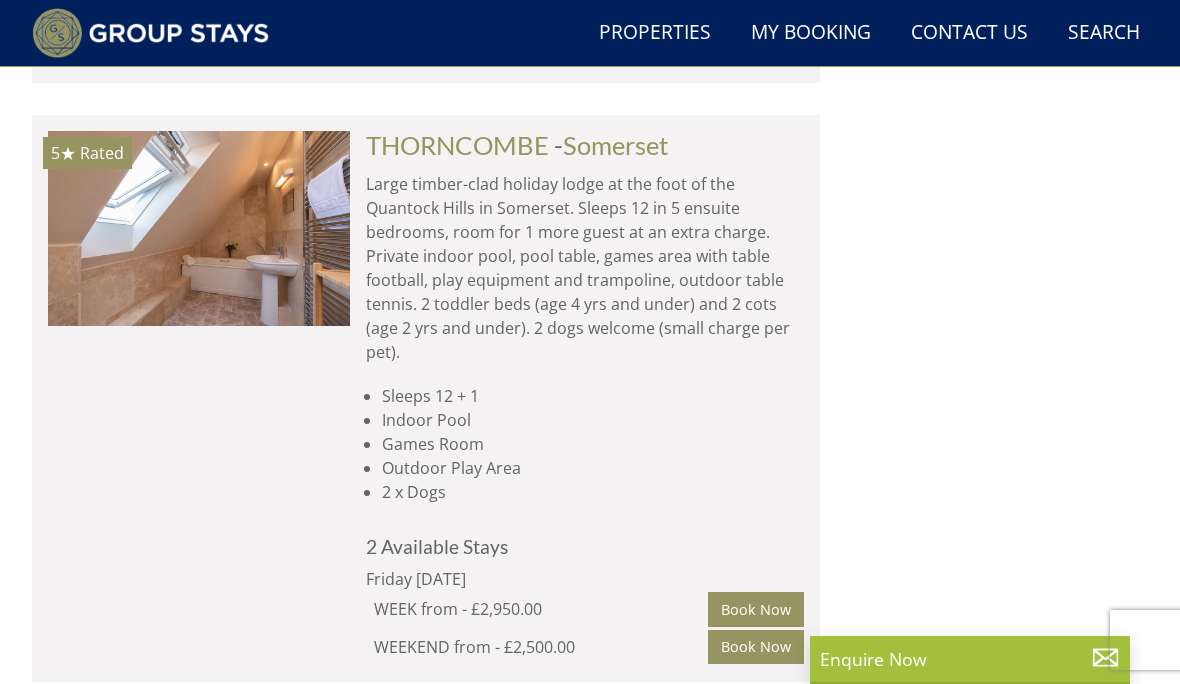 click at bounding box center (199, 228) 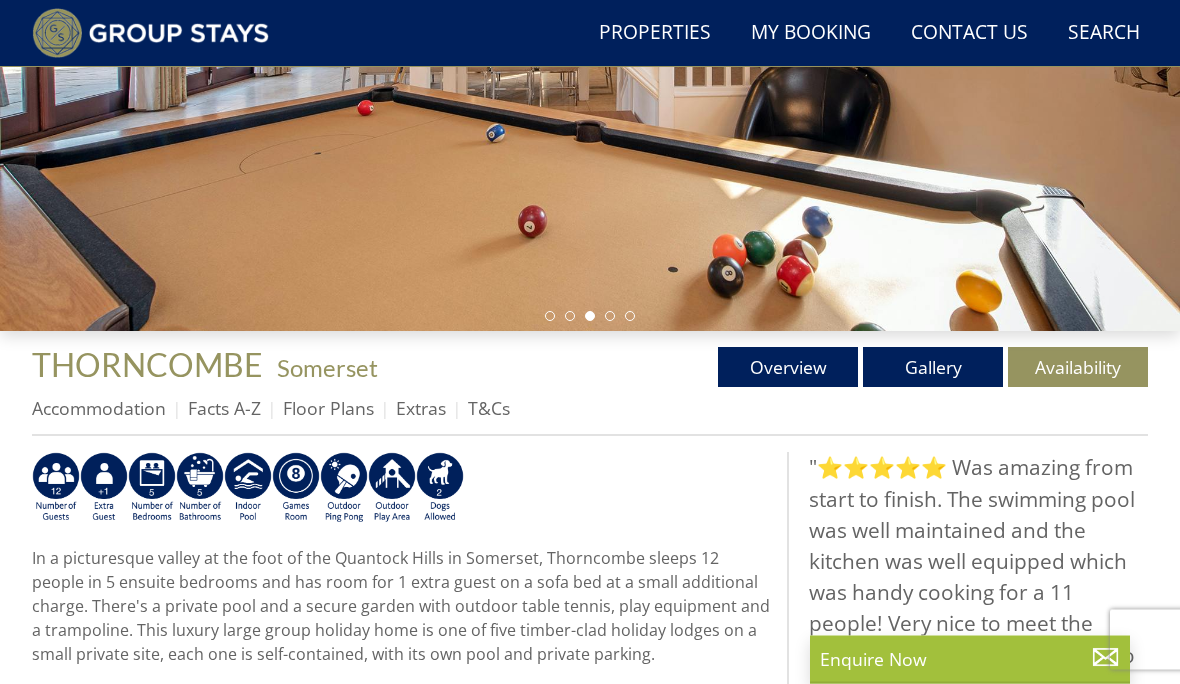 scroll, scrollTop: 441, scrollLeft: 0, axis: vertical 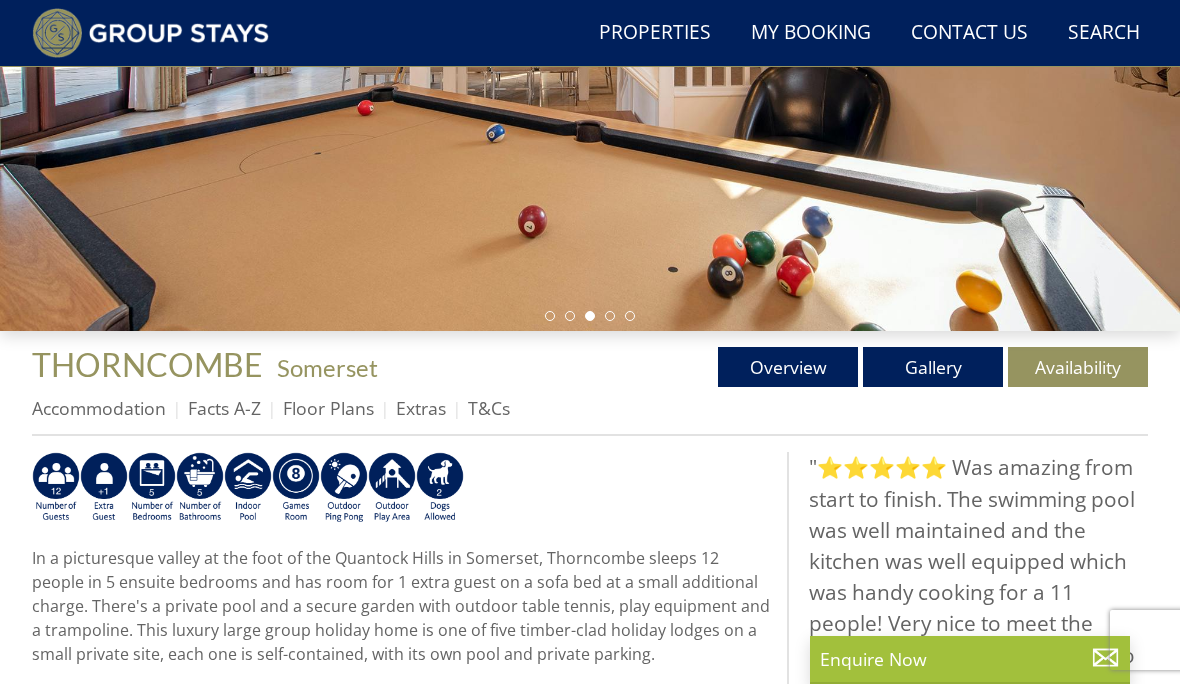 click on "Gallery" at bounding box center [933, 367] 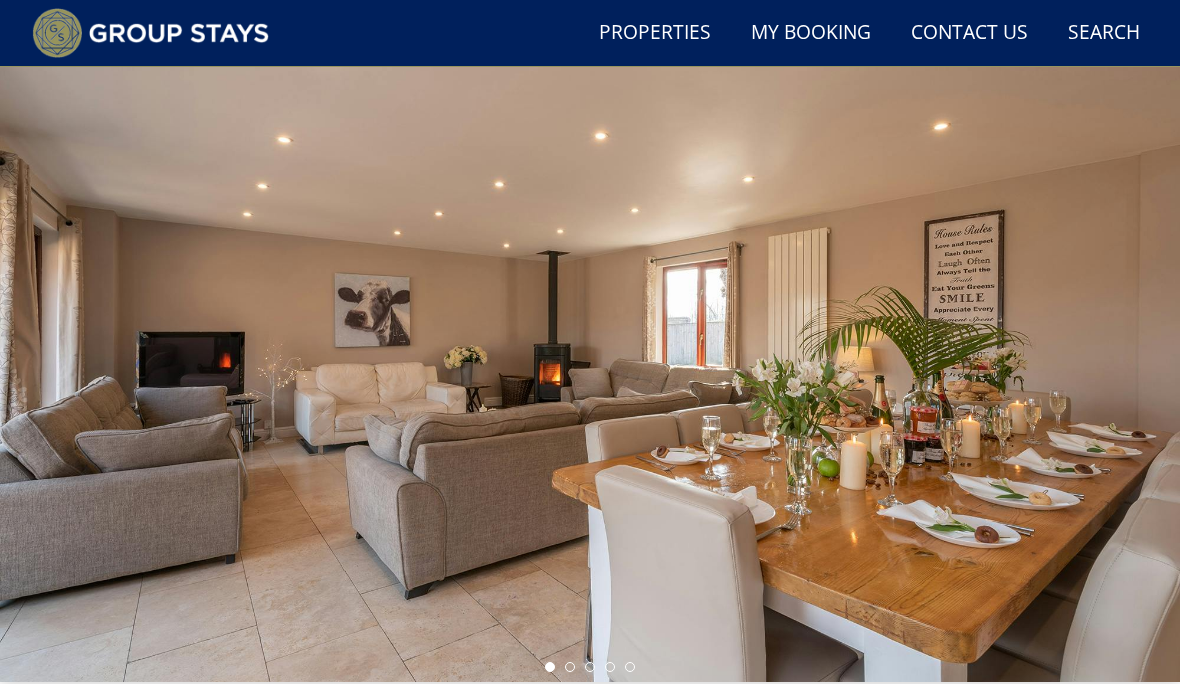 scroll, scrollTop: 90, scrollLeft: 0, axis: vertical 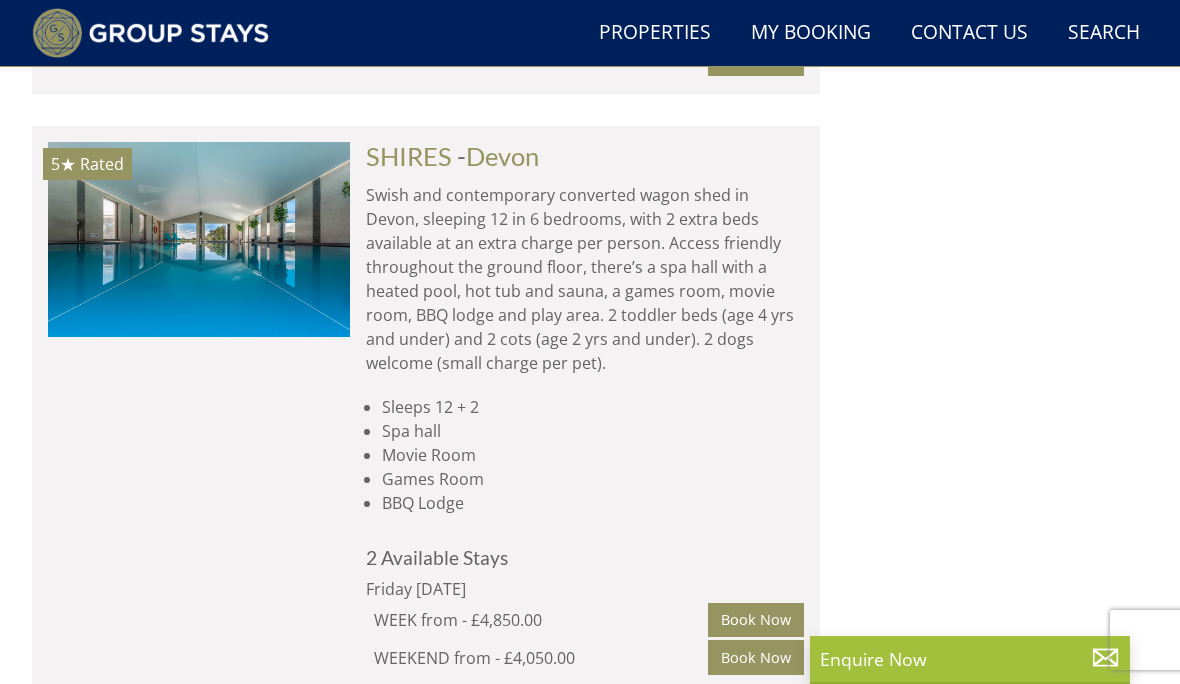 click at bounding box center (199, 239) 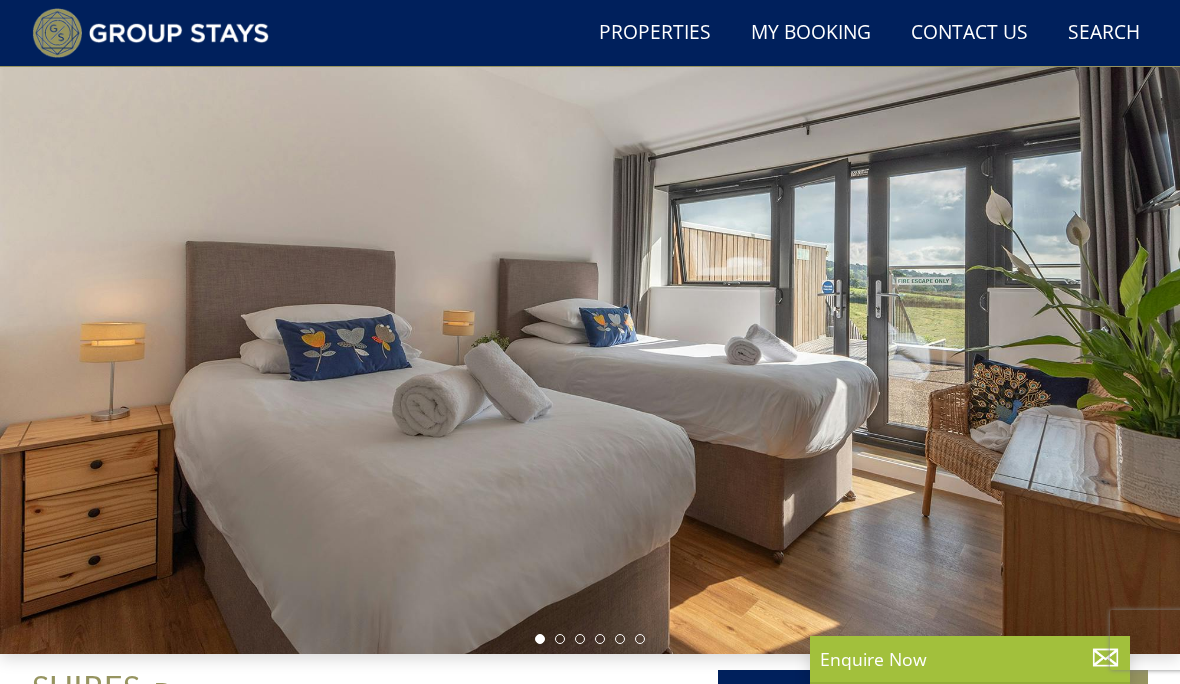 scroll, scrollTop: 123, scrollLeft: 0, axis: vertical 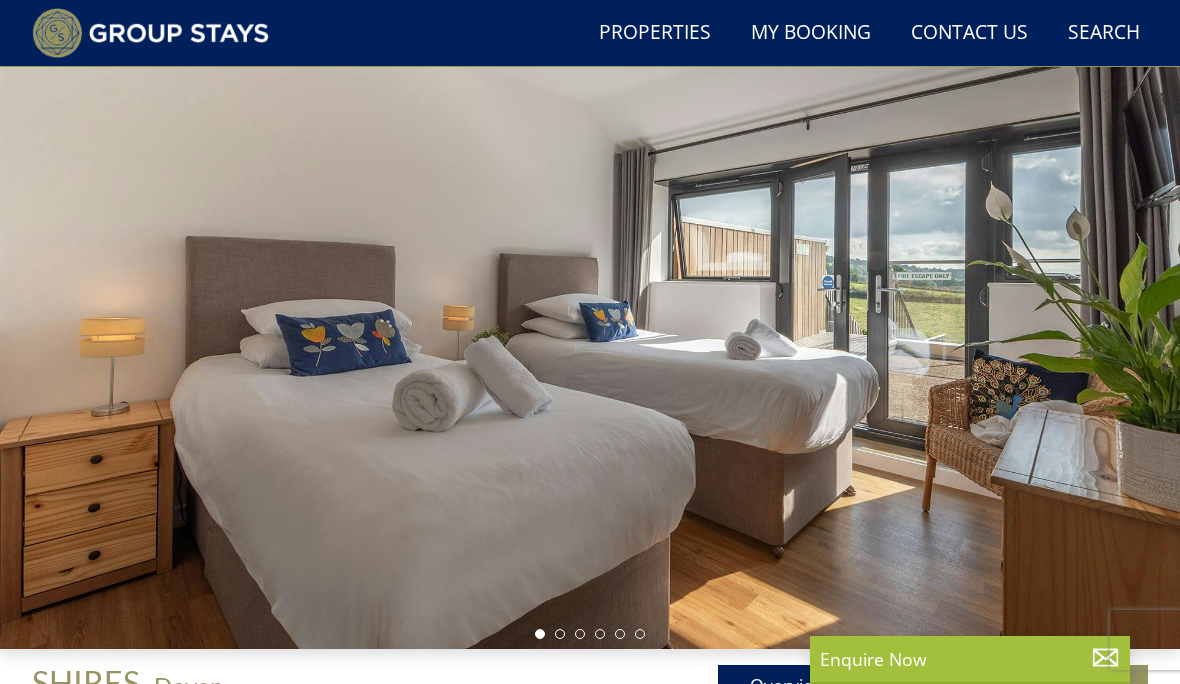 click on "Gallery" at bounding box center [933, 685] 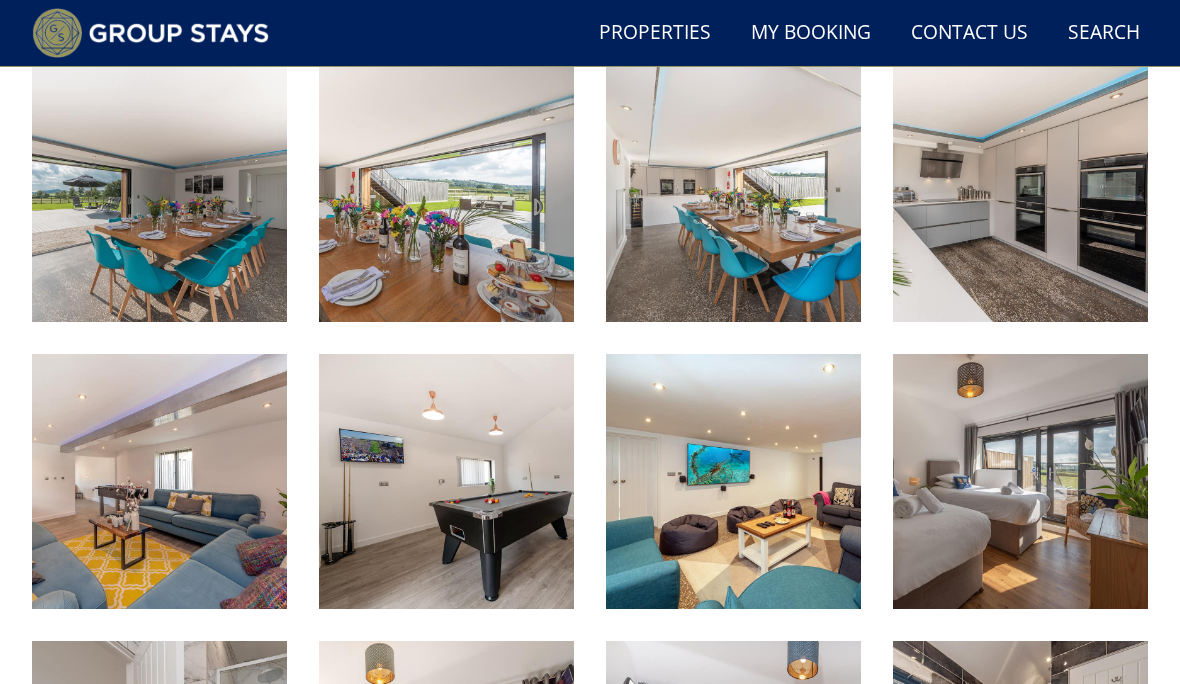 scroll, scrollTop: 1400, scrollLeft: 0, axis: vertical 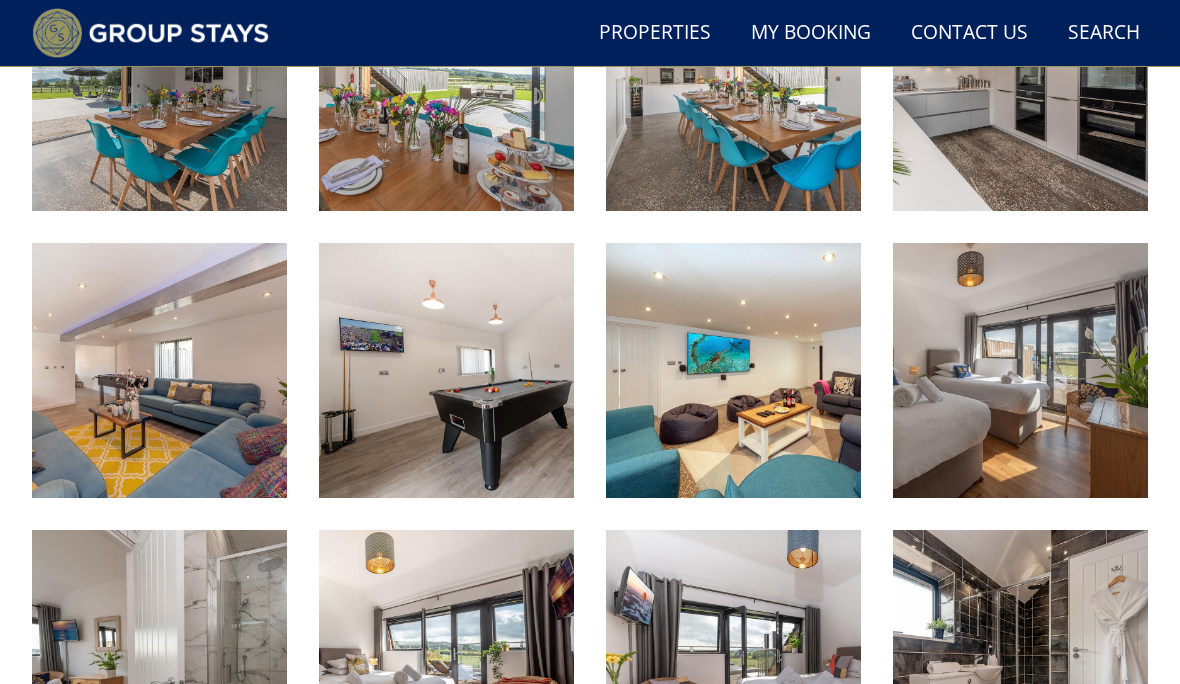 click at bounding box center (159, 370) 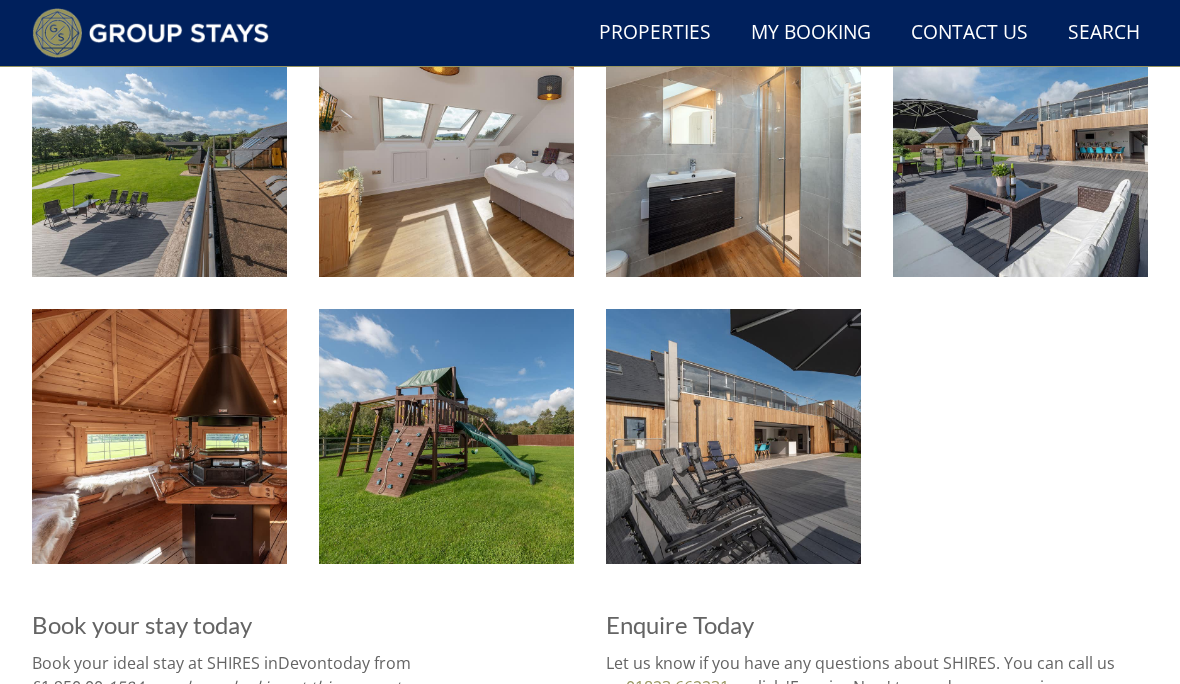 scroll, scrollTop: 2594, scrollLeft: 0, axis: vertical 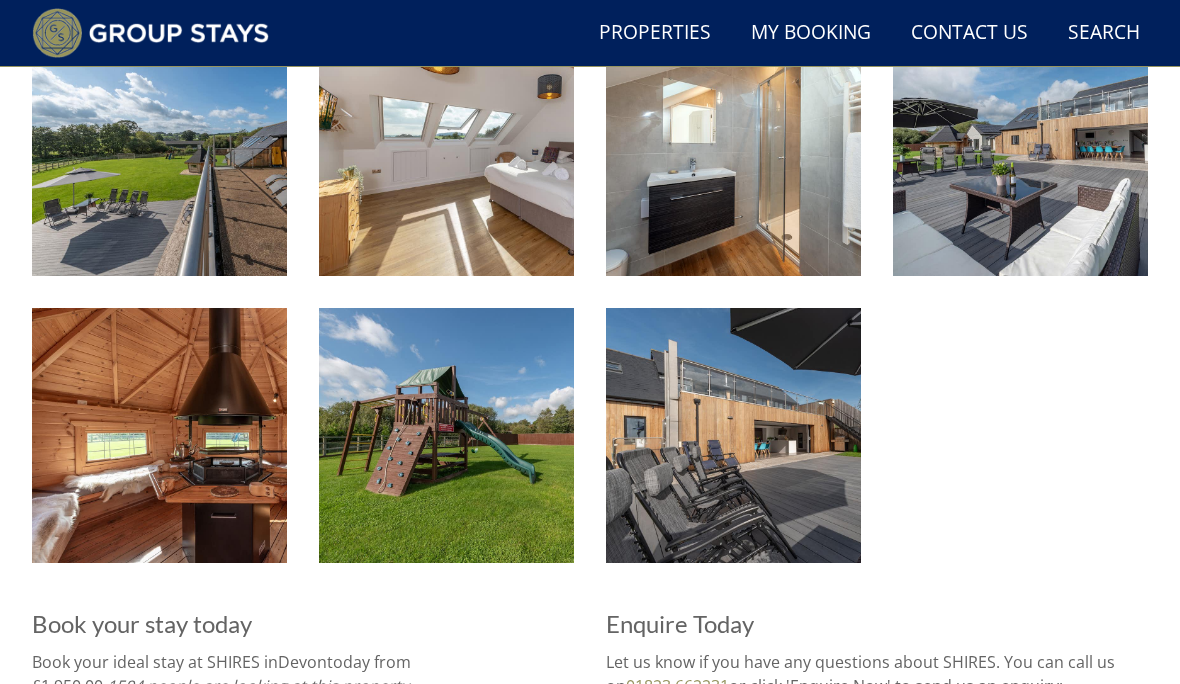 click at bounding box center (159, 435) 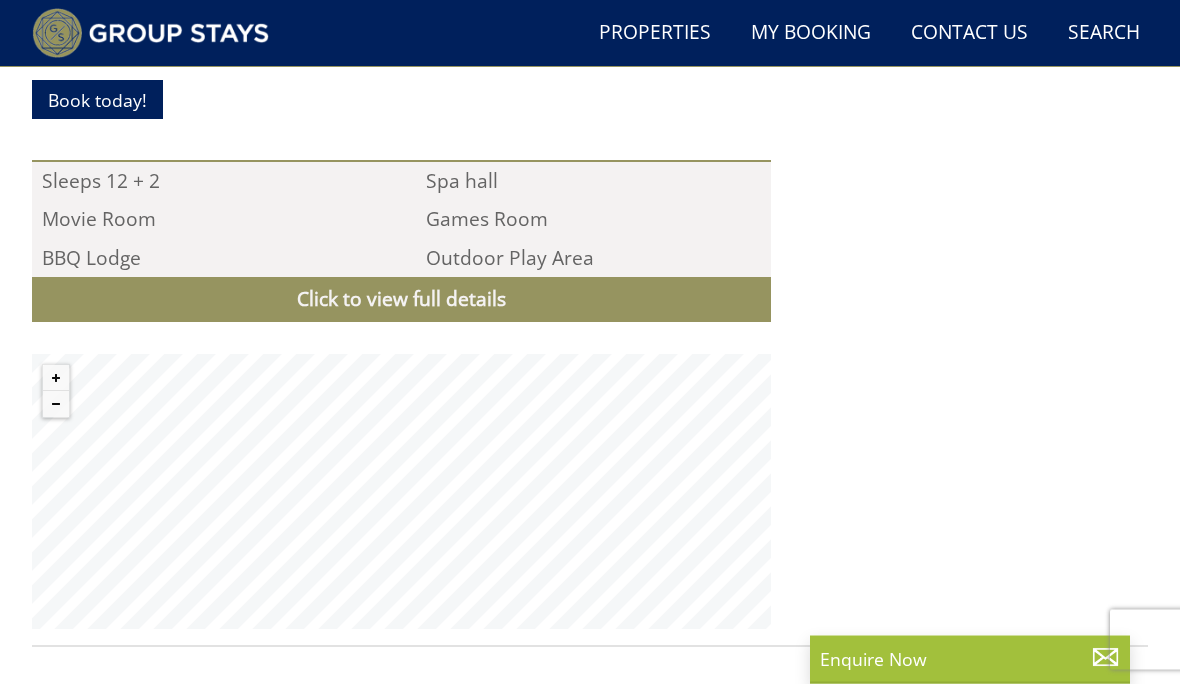 scroll, scrollTop: 1730, scrollLeft: 0, axis: vertical 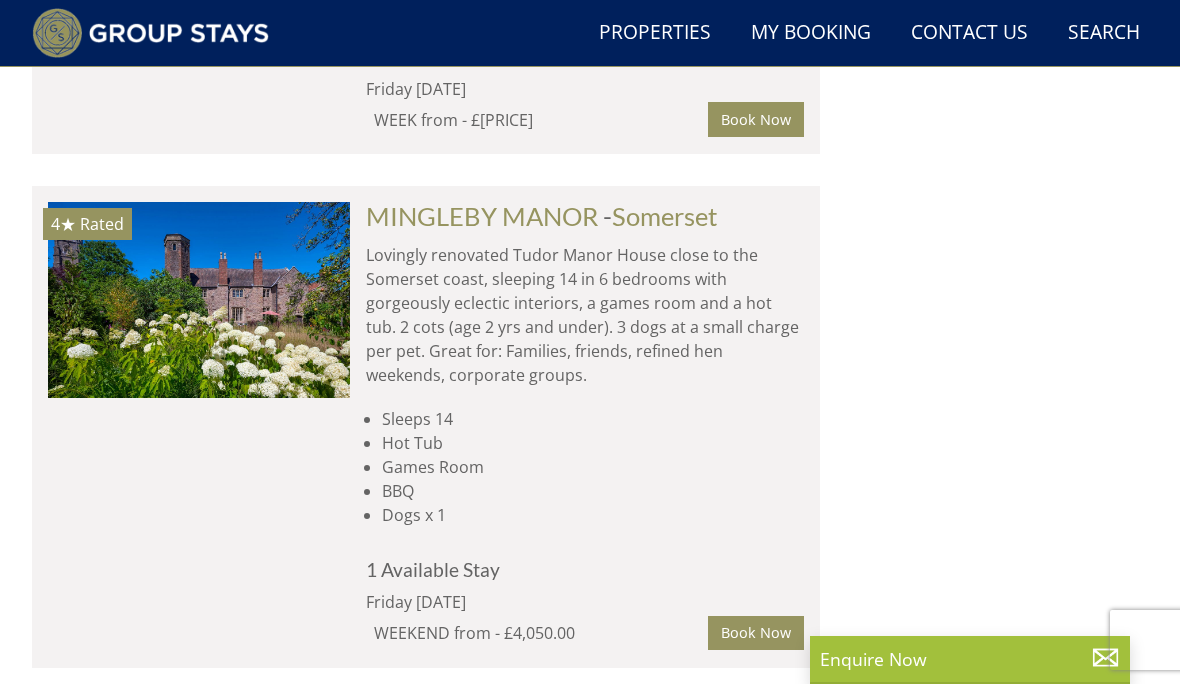 click on "Search
Search
1 Guest
2 Guests
3 Guests
4 Guests
5 Guests
6 Guests
7 Guests
8 Guests
9 Guests
10 Guests
11 Guests
12 Guests
13 Guests
14 Guests
15 Guests
16 Guests
17 Guests
18 Guests
19 Guests
20 Guests
21 Guests
22 Guests
23 Guests
24 Guests
25 Guests
26 Guests
27 Guests
28 Guests
29 Guests
30 Guests
31 Guests
32 Guests
Any number of bedrooms
4 Bedrooms
5 Bedrooms
6 Bedrooms
7 Bedrooms
8 Bedrooms
9 Bedrooms
10 Bedrooms
11 Bedrooms
12 Bedrooms
13 Bedrooms
14 Bedrooms
15 Bedrooms
16 Bedrooms
29/05/2026
Arrival Day Of Week
Monday
Tuesday
Wednesday
Thursday
Friday" at bounding box center (988, -2792) 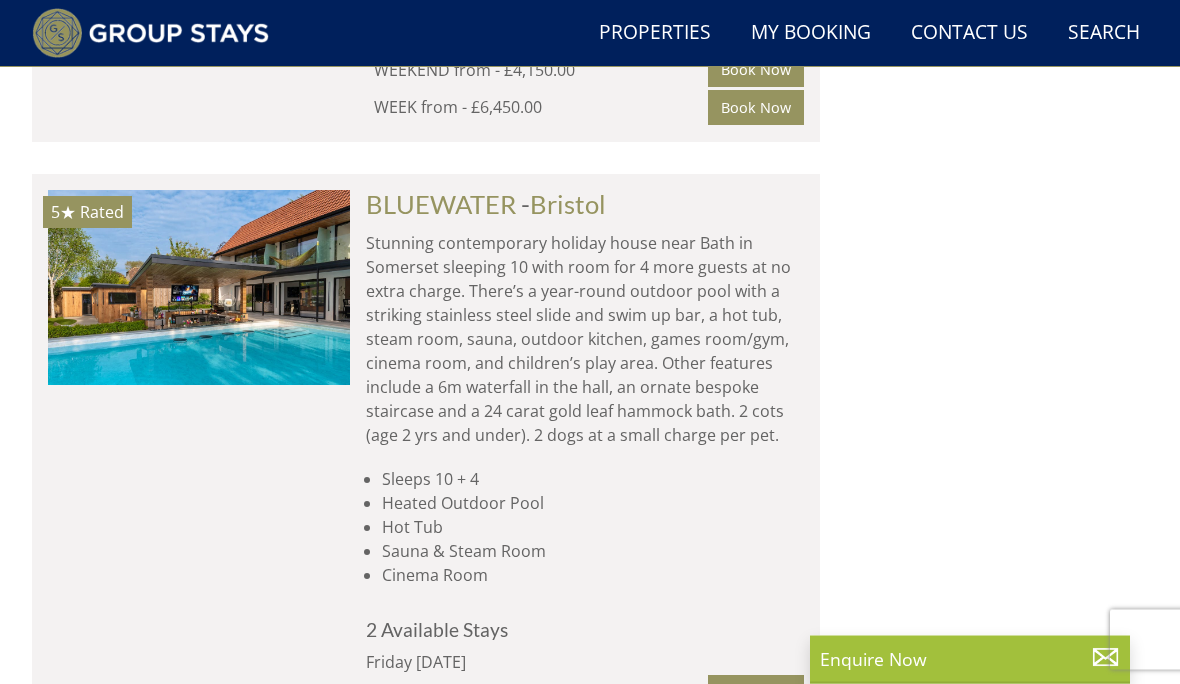 scroll, scrollTop: 10844, scrollLeft: 0, axis: vertical 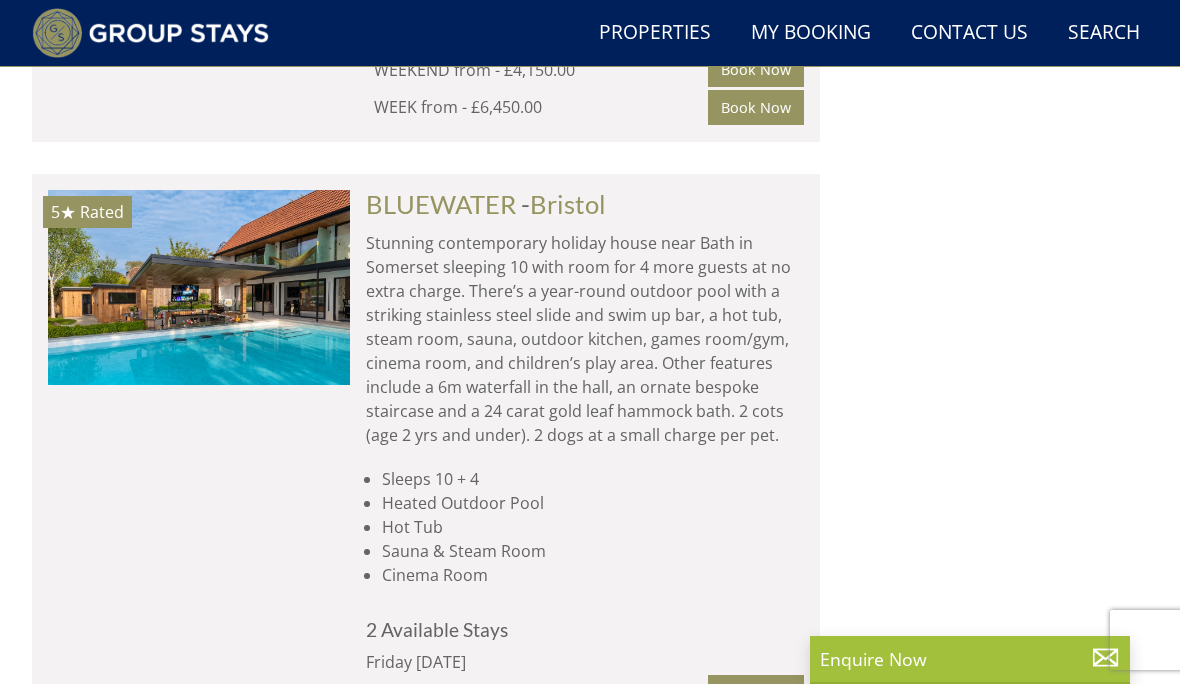 click at bounding box center [199, 287] 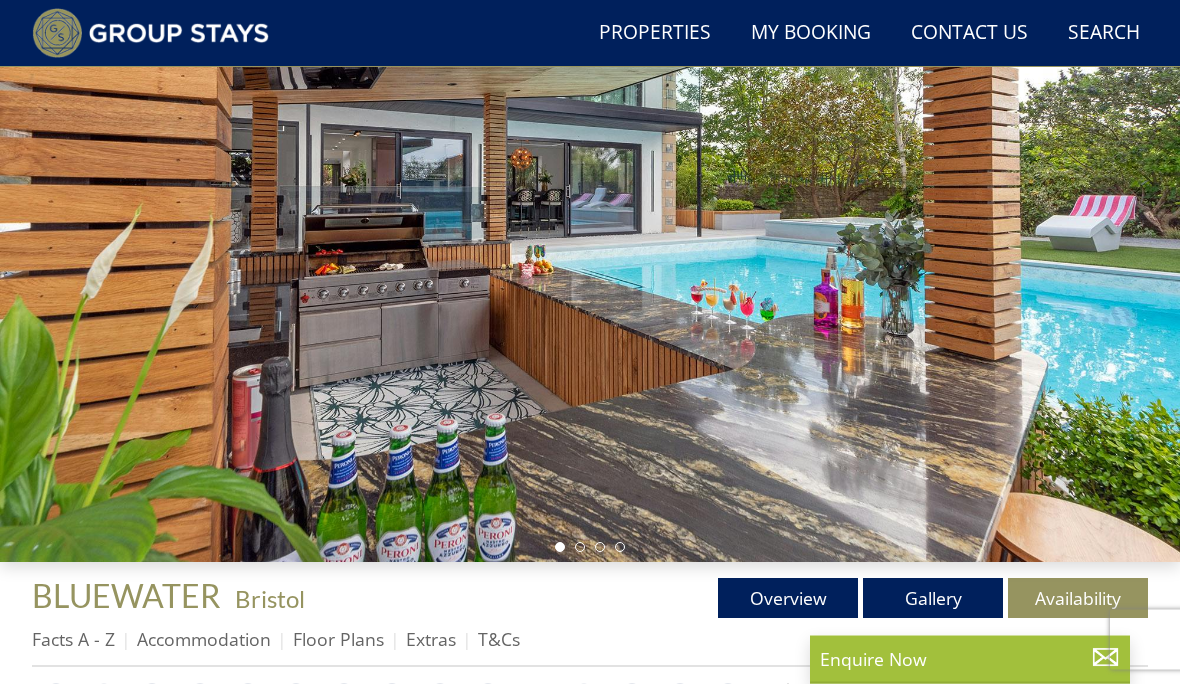 scroll, scrollTop: 209, scrollLeft: 0, axis: vertical 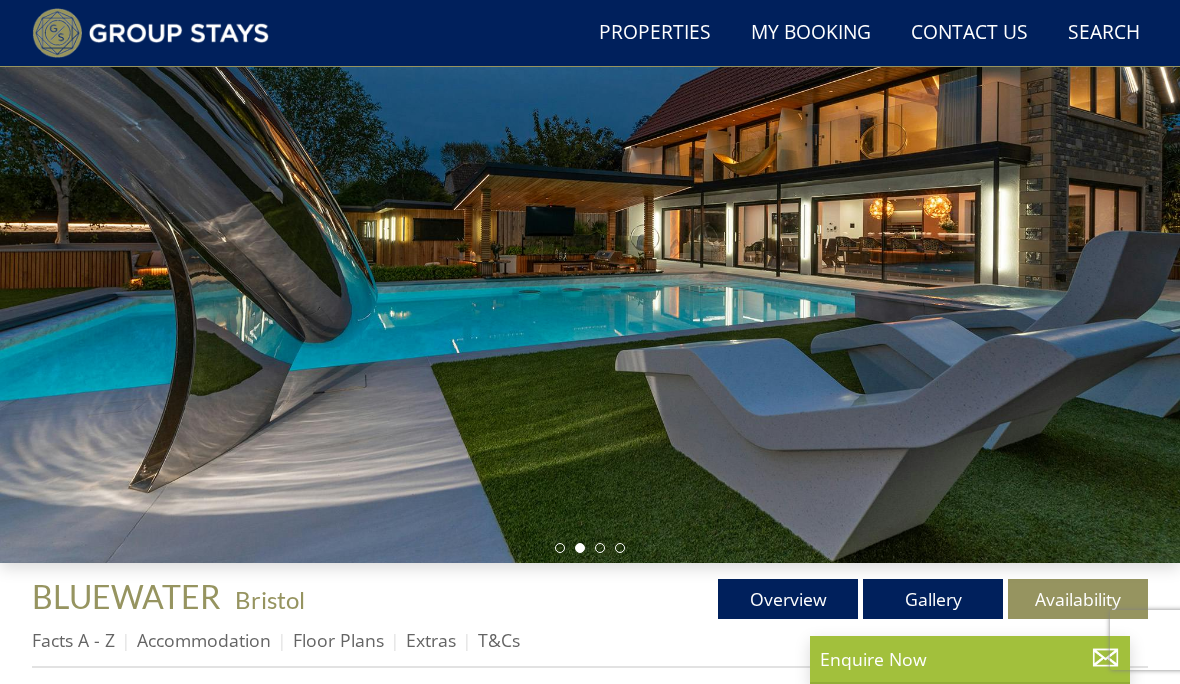 click on "Gallery" at bounding box center (933, 599) 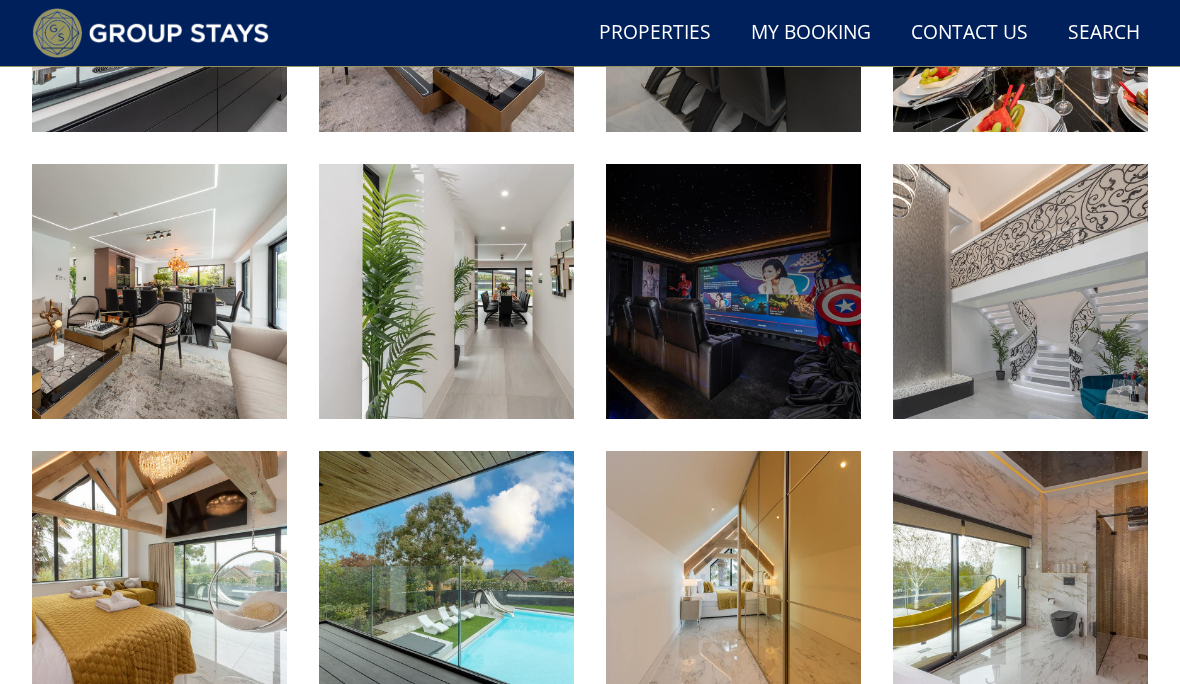 scroll, scrollTop: 1590, scrollLeft: 0, axis: vertical 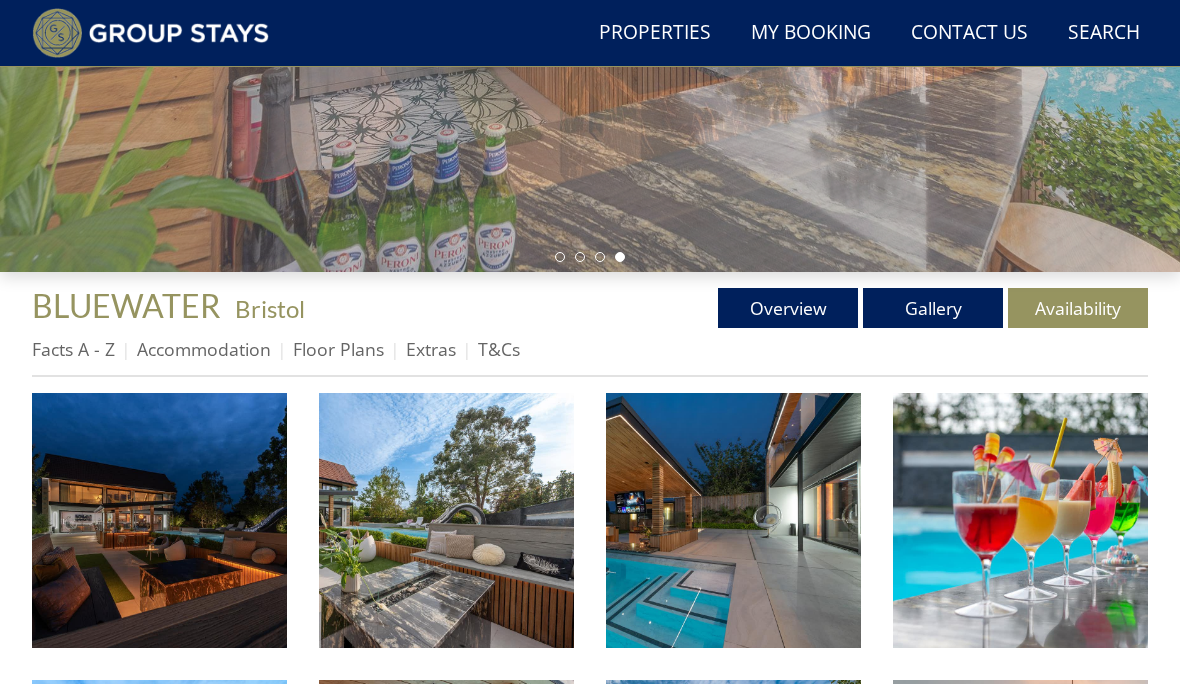 click on "Overview" at bounding box center (788, 308) 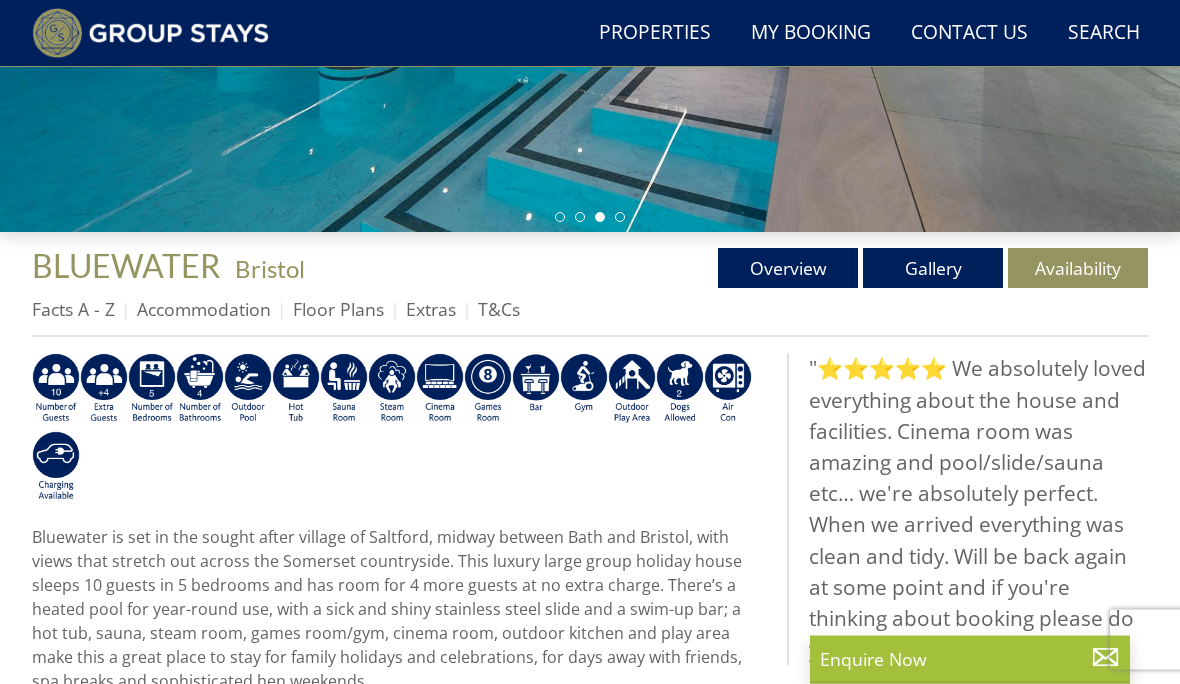scroll, scrollTop: 540, scrollLeft: 0, axis: vertical 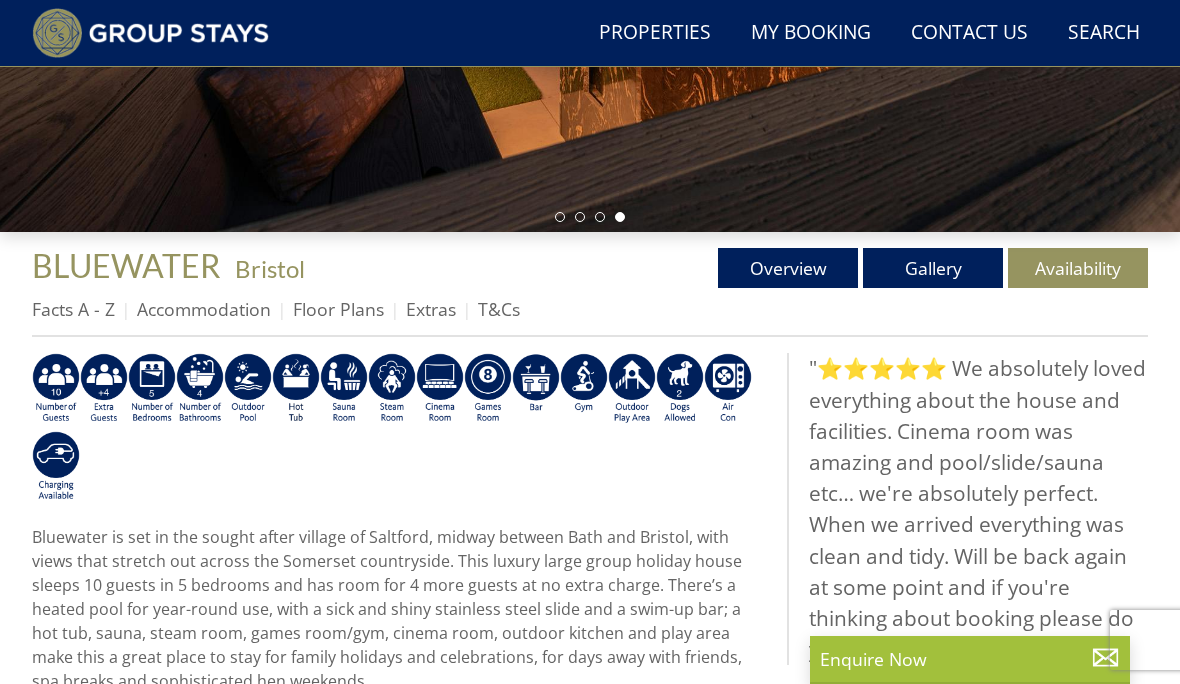 click on "Availability" at bounding box center [1078, 268] 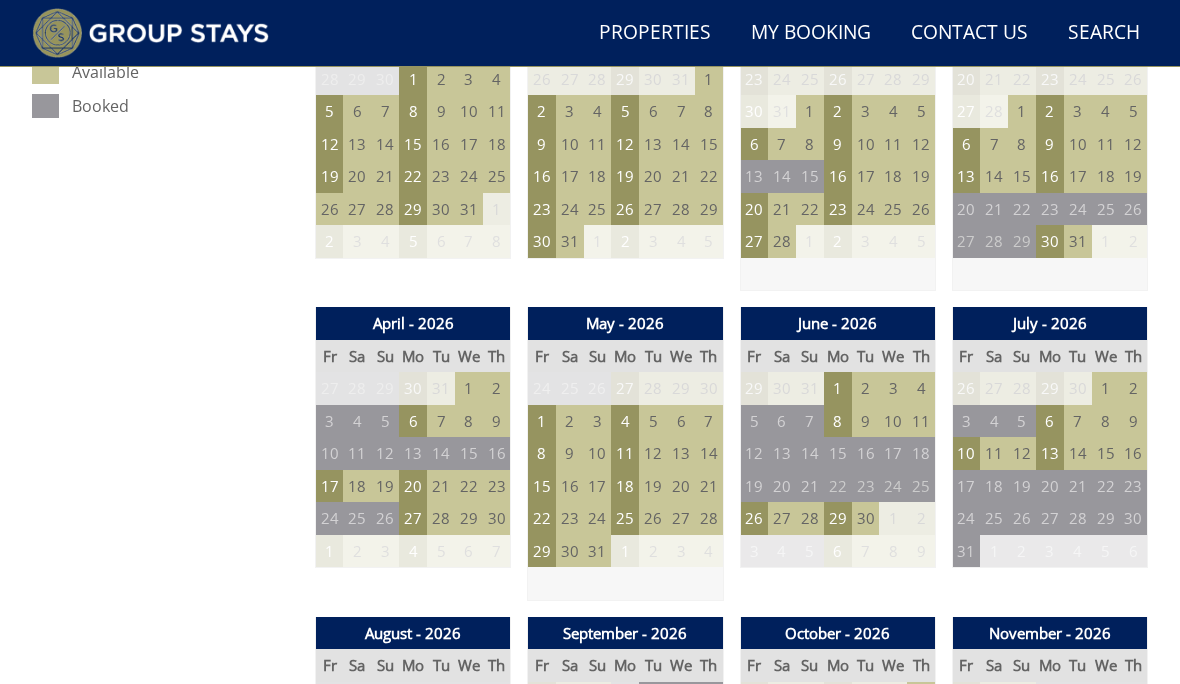 scroll, scrollTop: 1205, scrollLeft: 0, axis: vertical 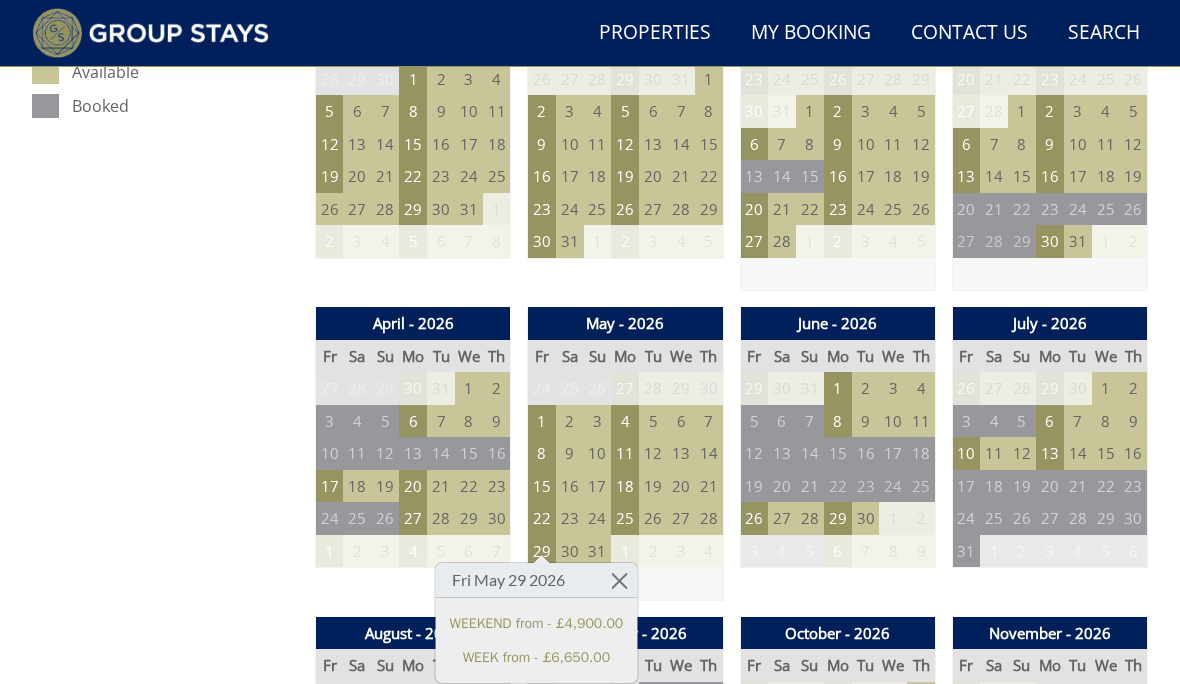 click on "WEEK from  - £6,650.00" at bounding box center (537, 657) 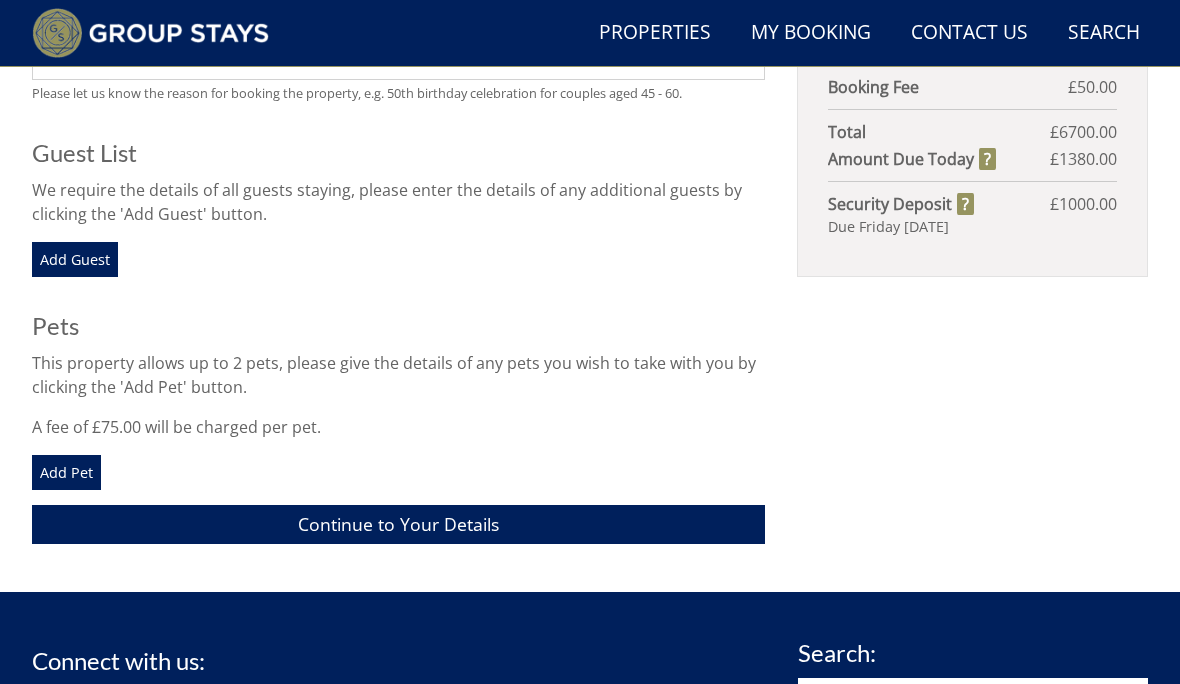 scroll, scrollTop: 834, scrollLeft: 0, axis: vertical 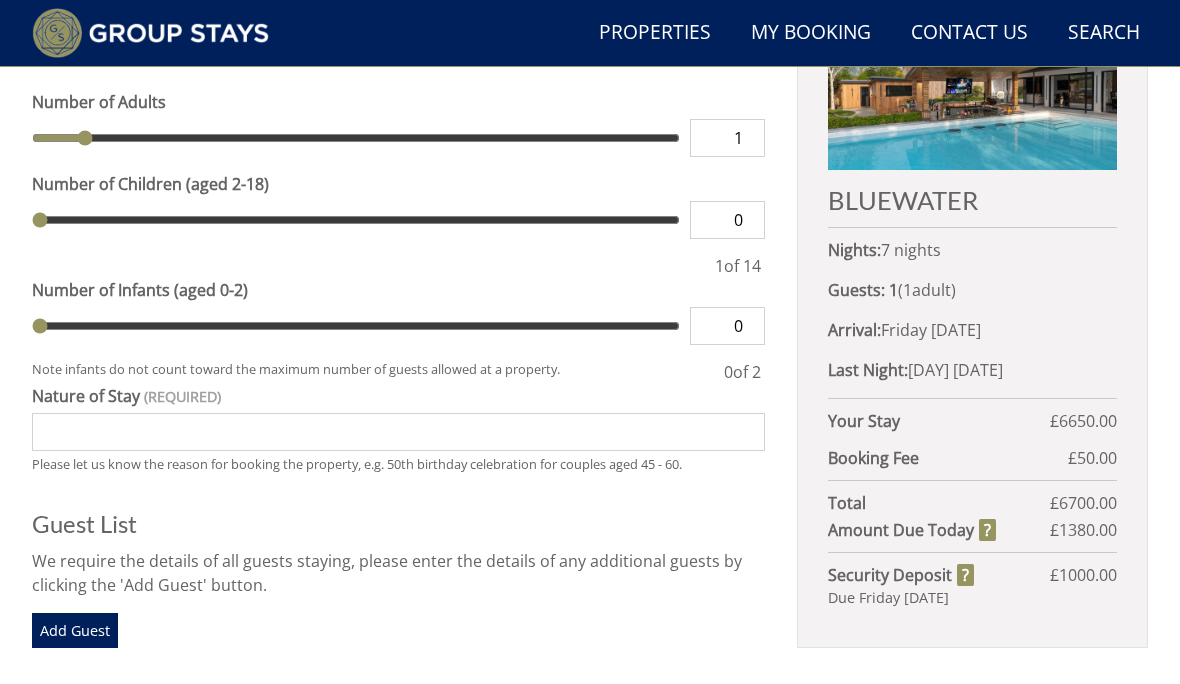 type on "2" 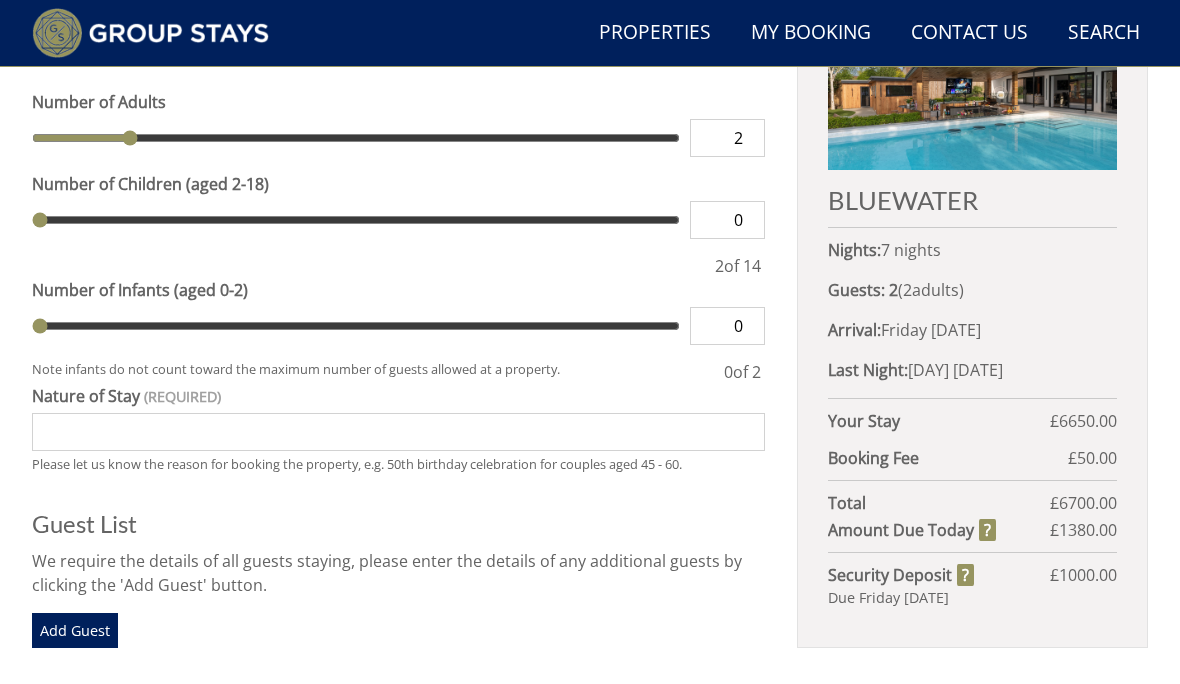 type on "3" 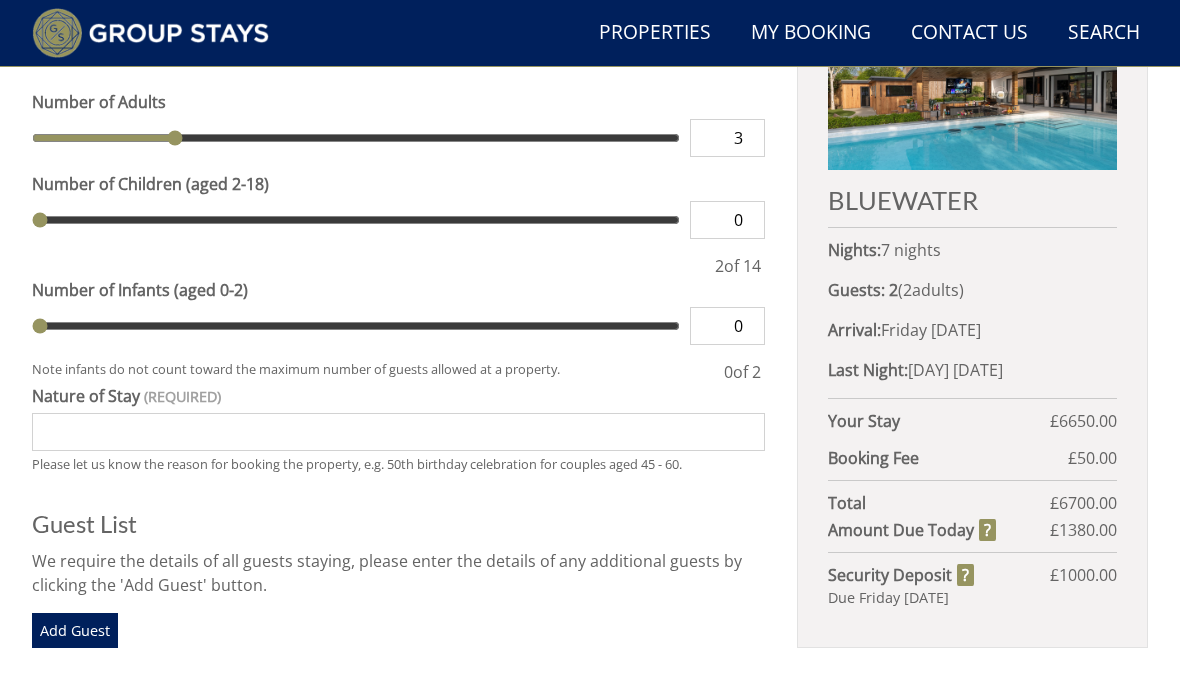 type on "4" 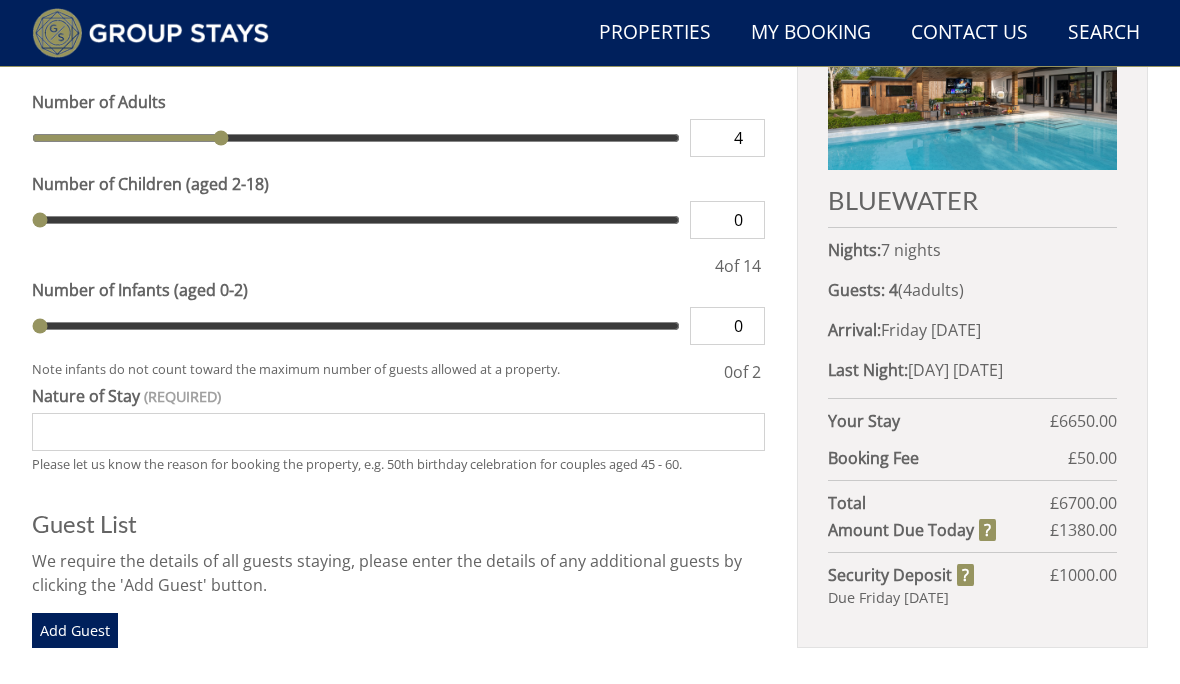 type on "5" 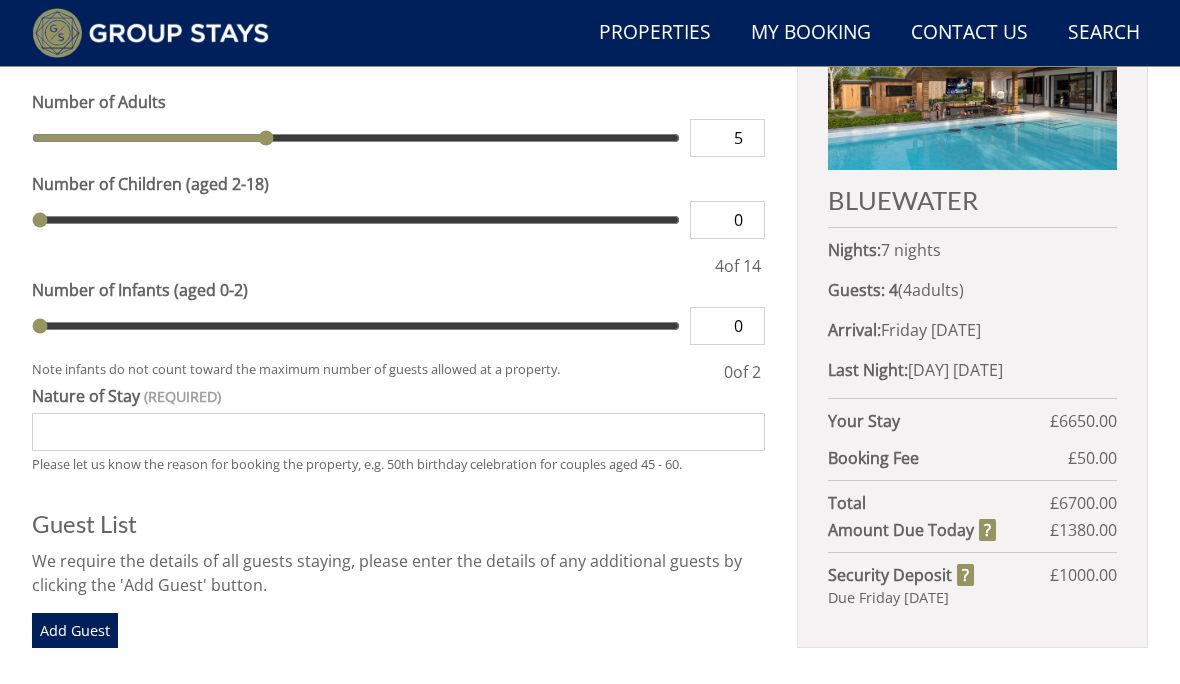 type on "6" 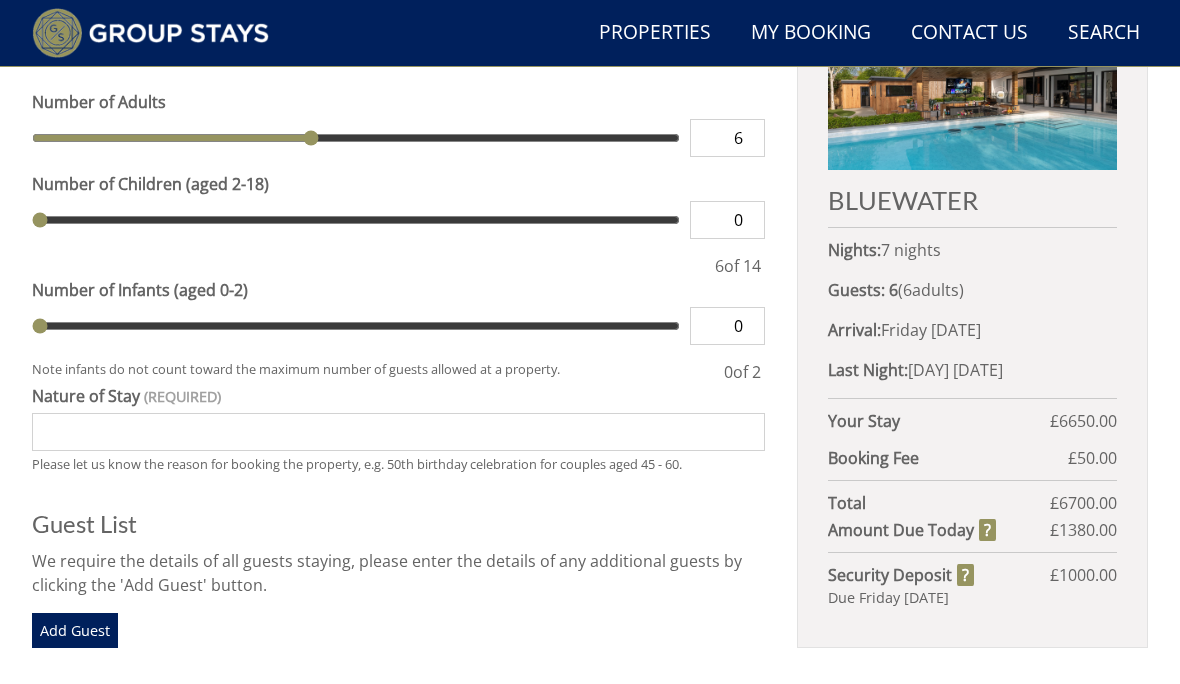 type on "7" 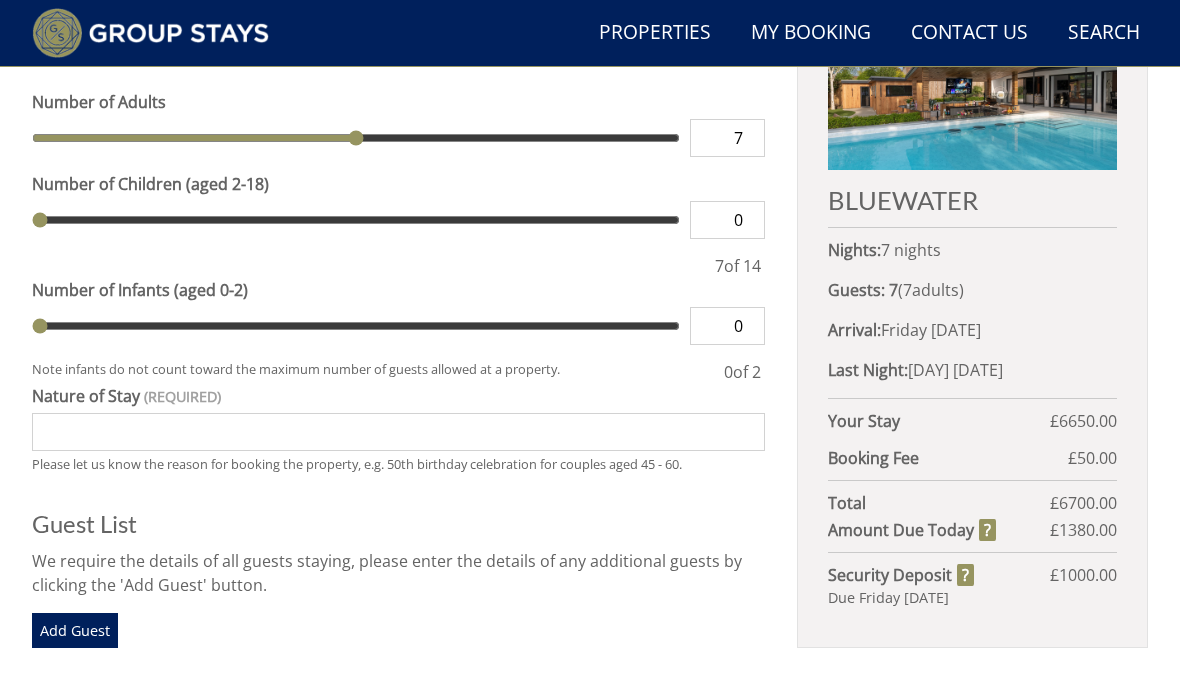 type on "8" 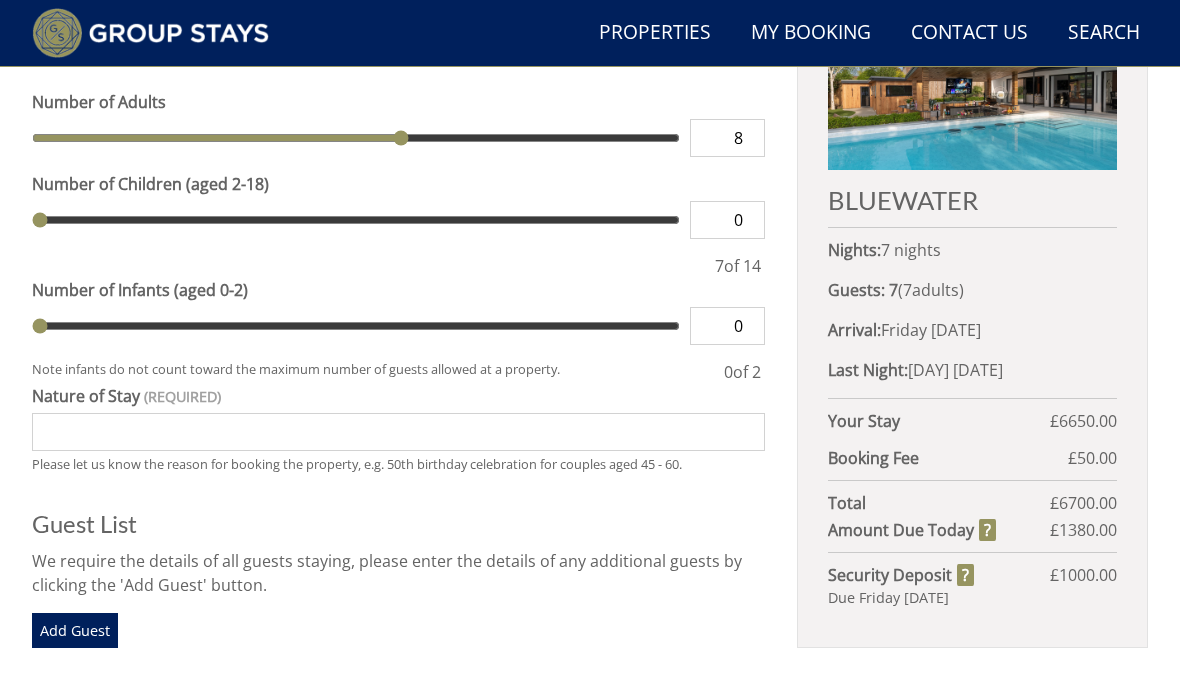 type on "9" 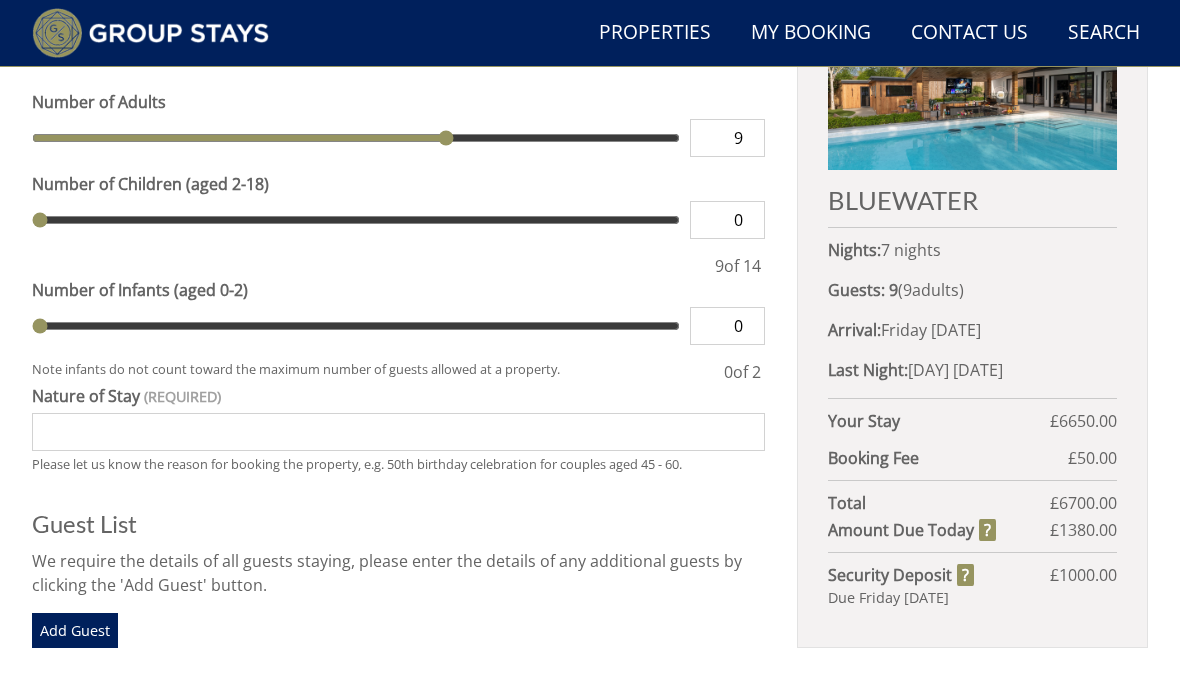 type on "9" 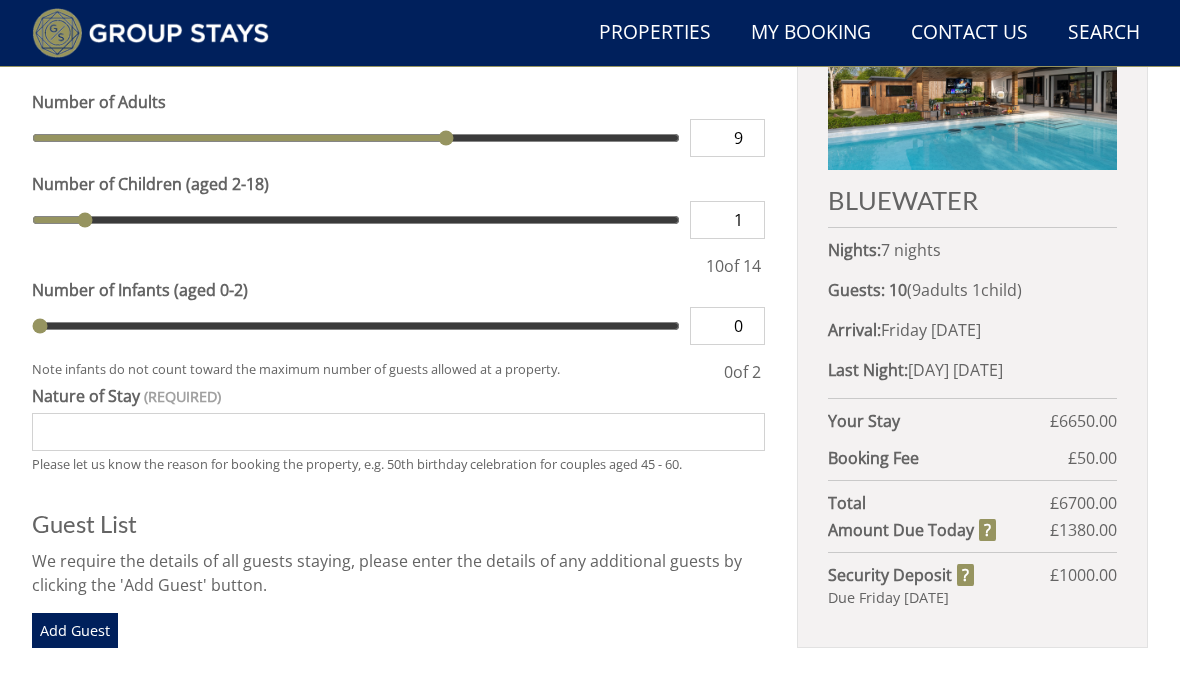 type on "1" 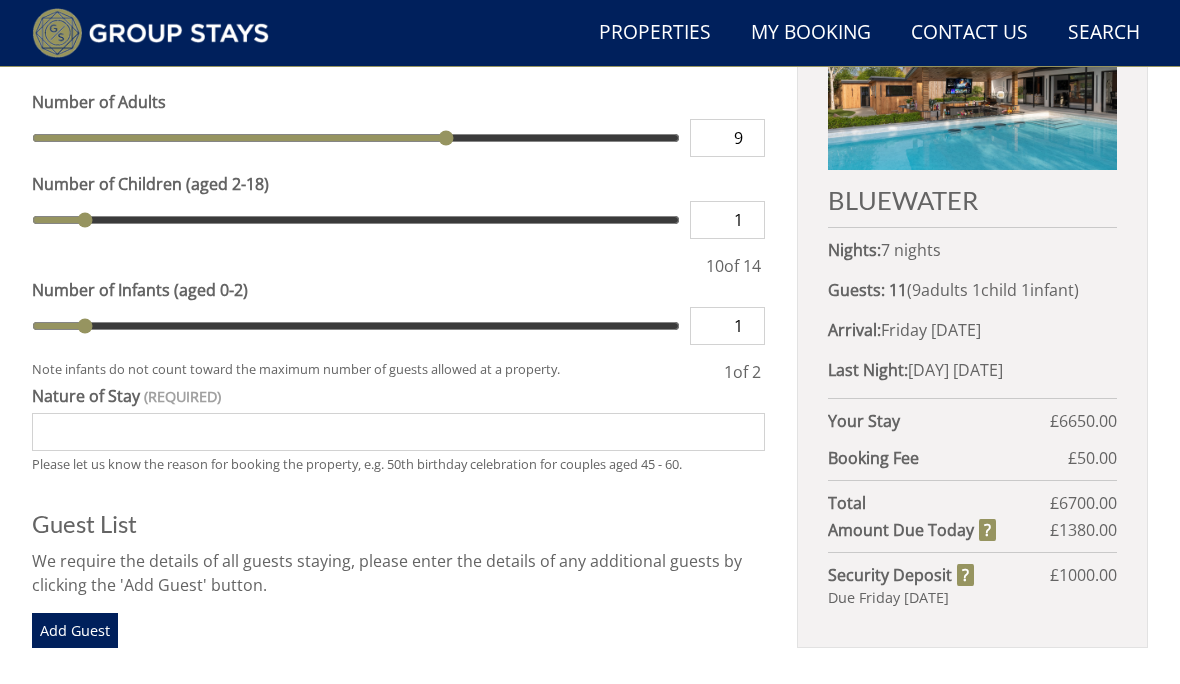 type on "2" 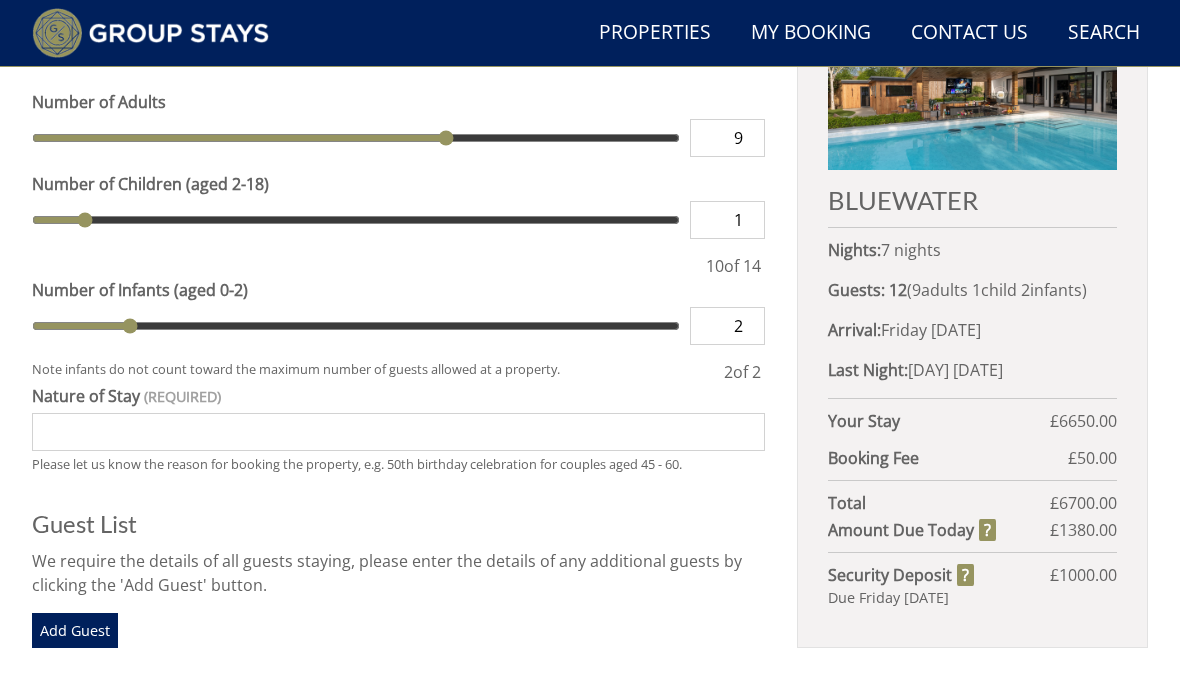 type on "2" 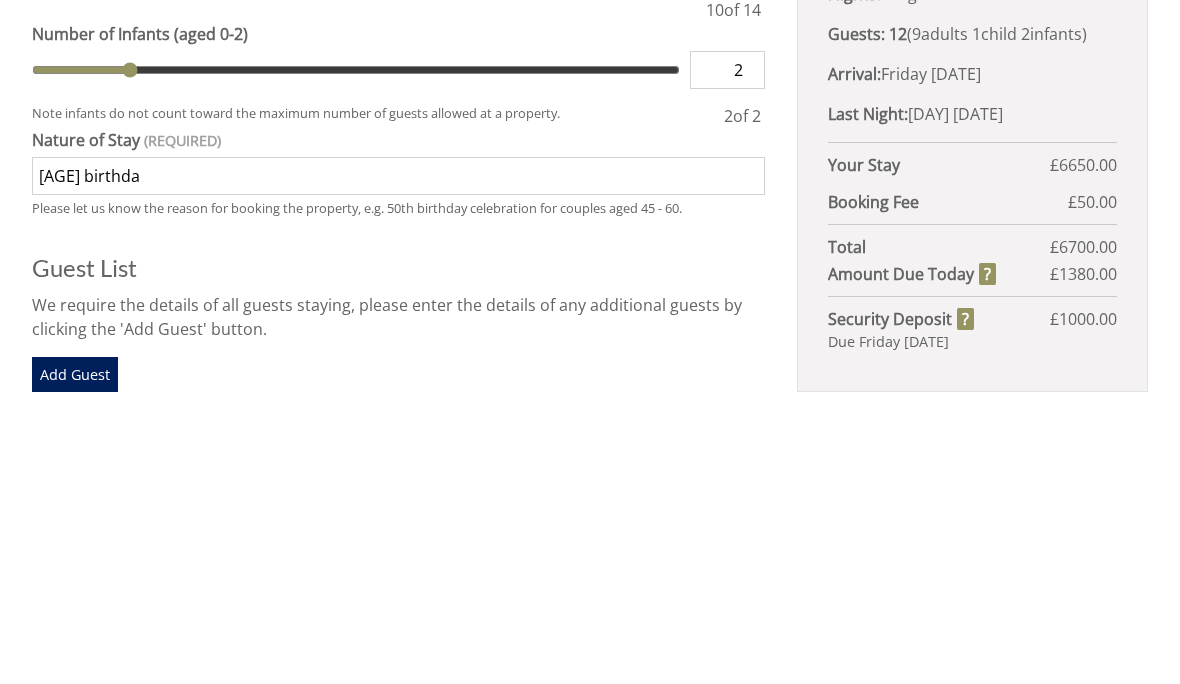 type on "60th birthday" 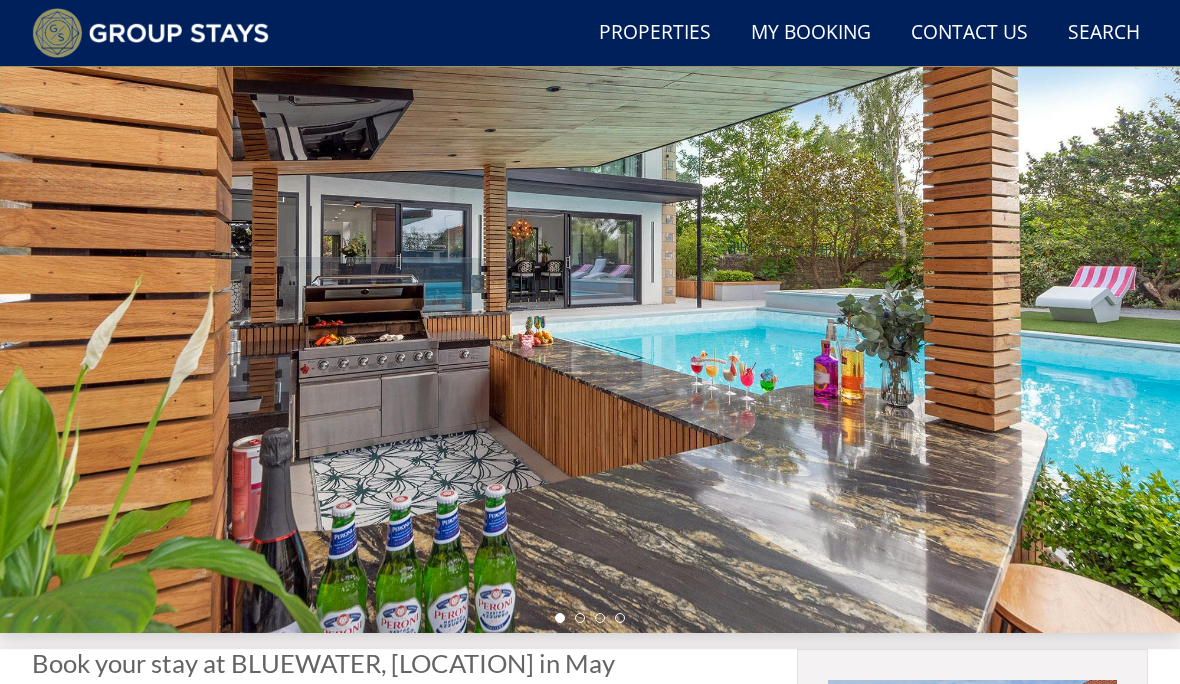 scroll, scrollTop: 0, scrollLeft: 0, axis: both 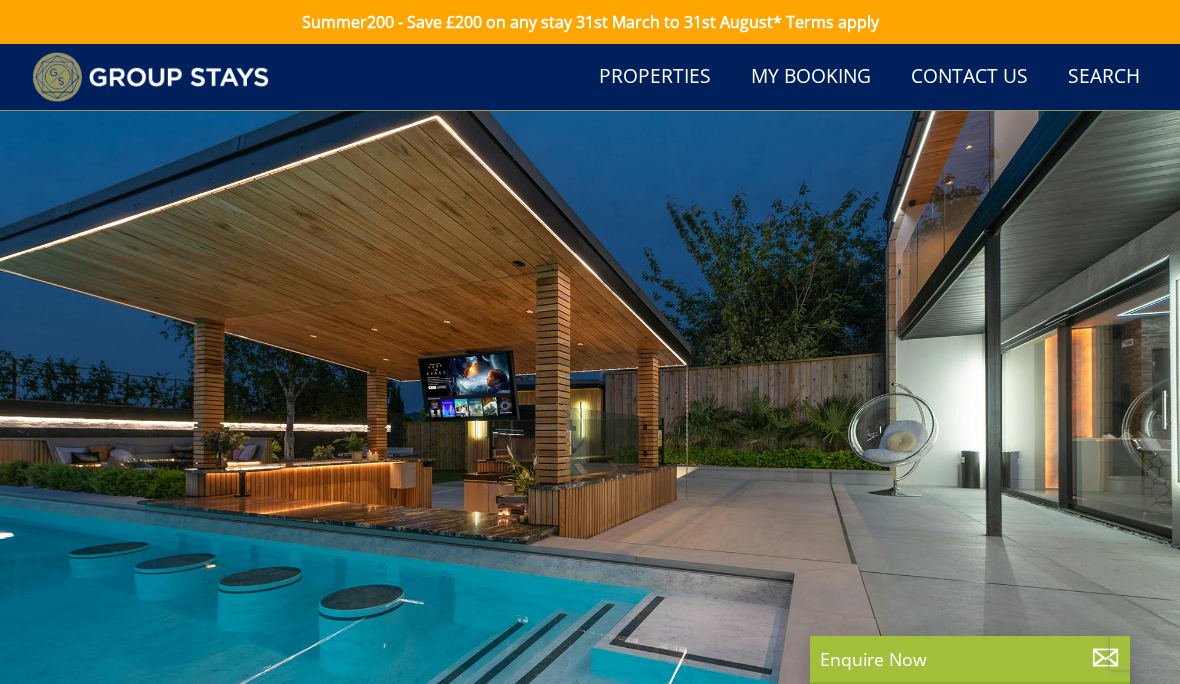 click on "Summer200 - Save £200 on any stay 31st March to 31st August* Terms apply
Search
Menu
Properties
My Booking
Contact Us  01823 662231
Search  Check Availability
Guests
1
2
3
4
5
6
7
8
9
10
11
12
13
14
15
16
17
18
19
20
21
22
23
24
25
26
27
28
29
30
31
32
33
34
35
36
37
38
39
40
41
42
43
44
45
46
47
48
49
50
Date
08/04/2025
Search" at bounding box center [590, 1751] 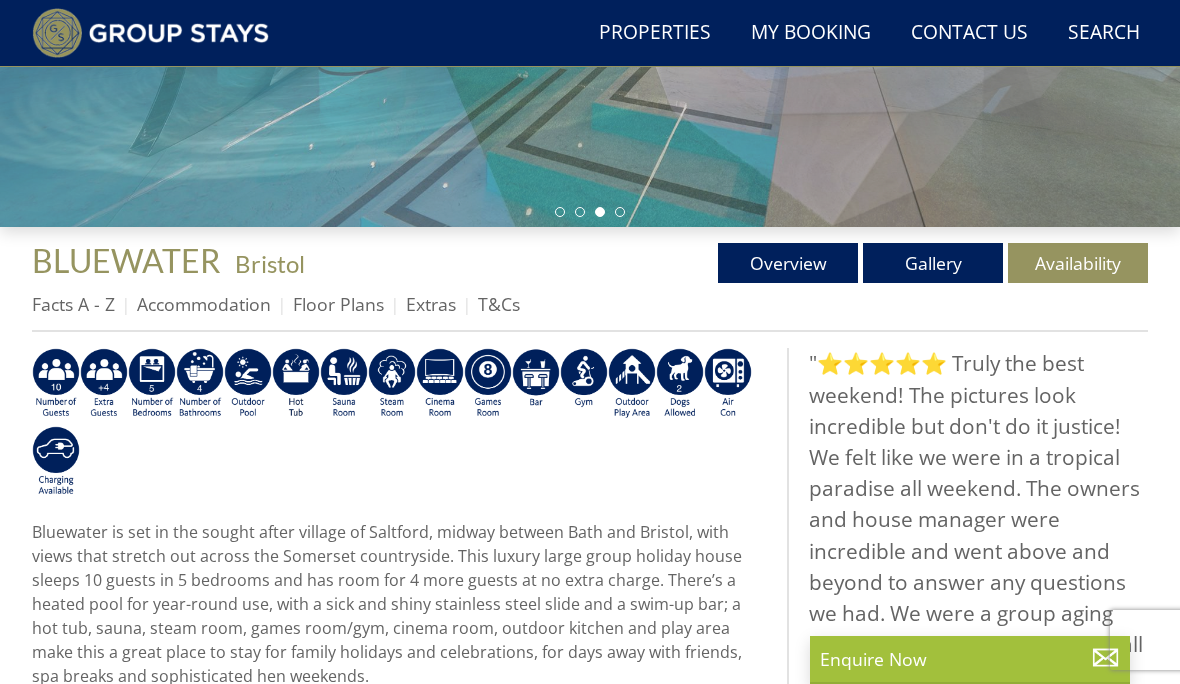 scroll, scrollTop: 546, scrollLeft: 0, axis: vertical 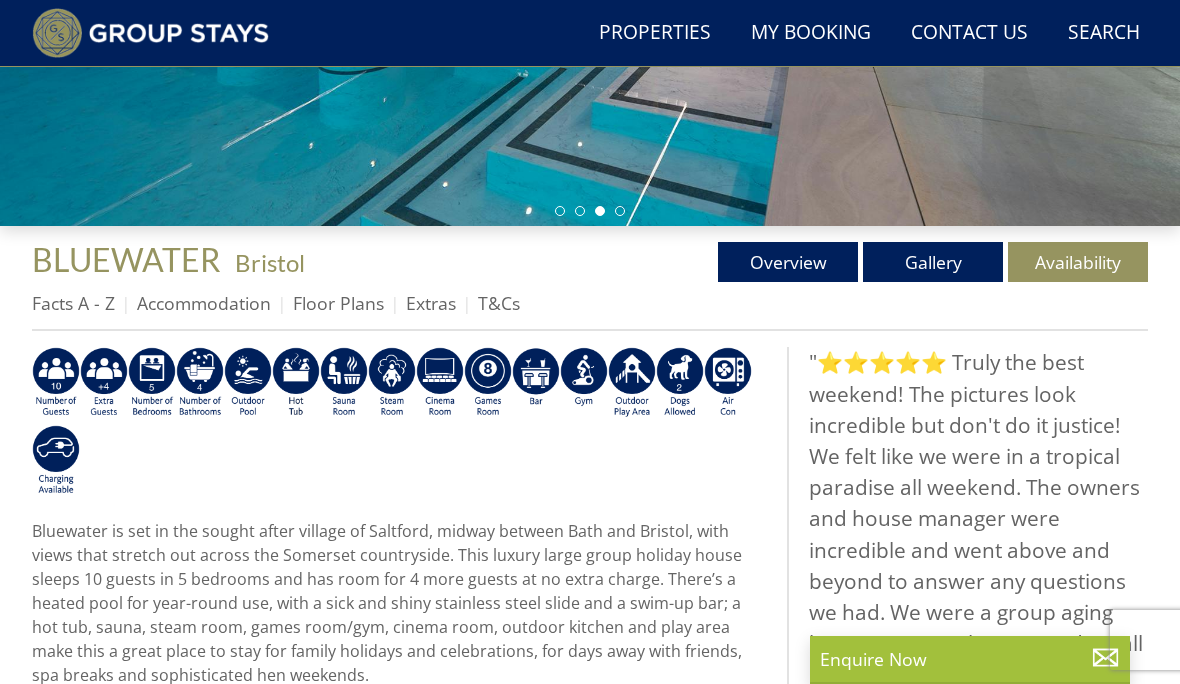 click on "Gallery" at bounding box center [933, 262] 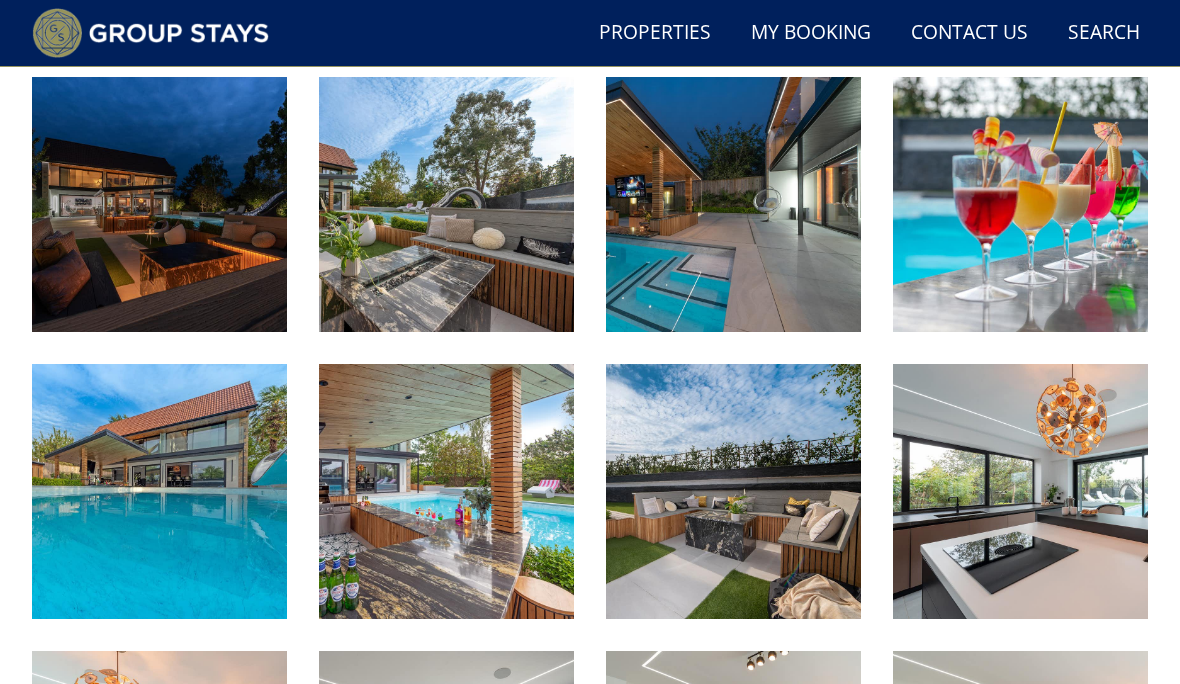 scroll, scrollTop: 817, scrollLeft: 0, axis: vertical 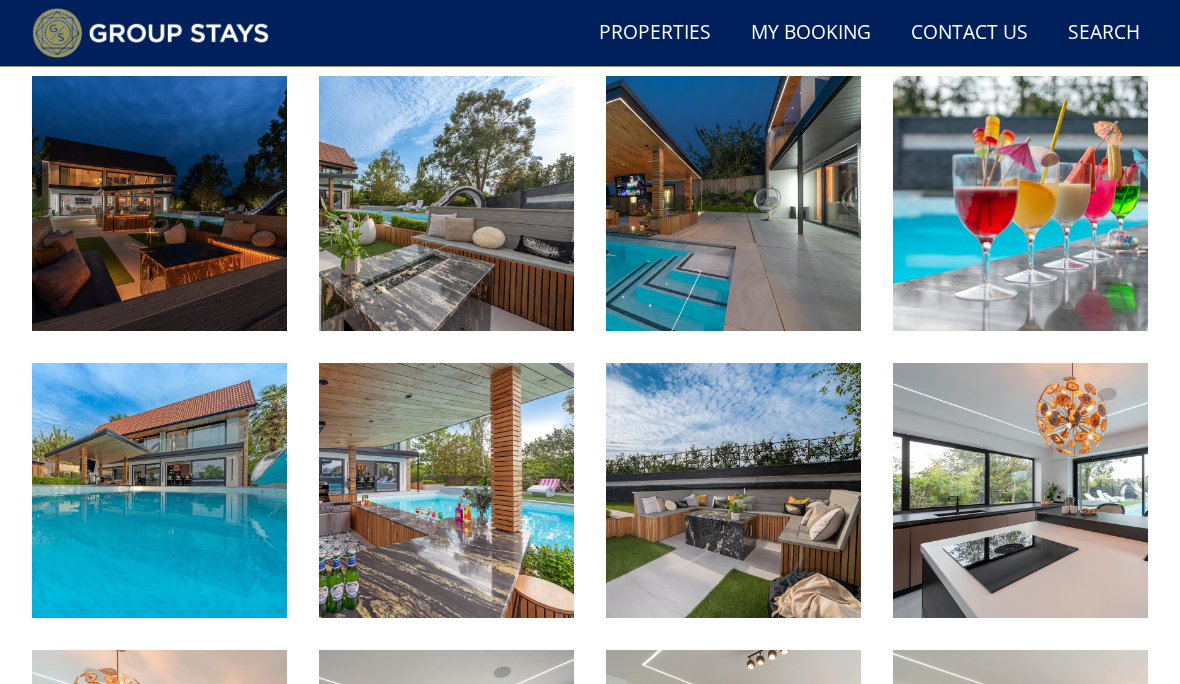 click at bounding box center (159, 203) 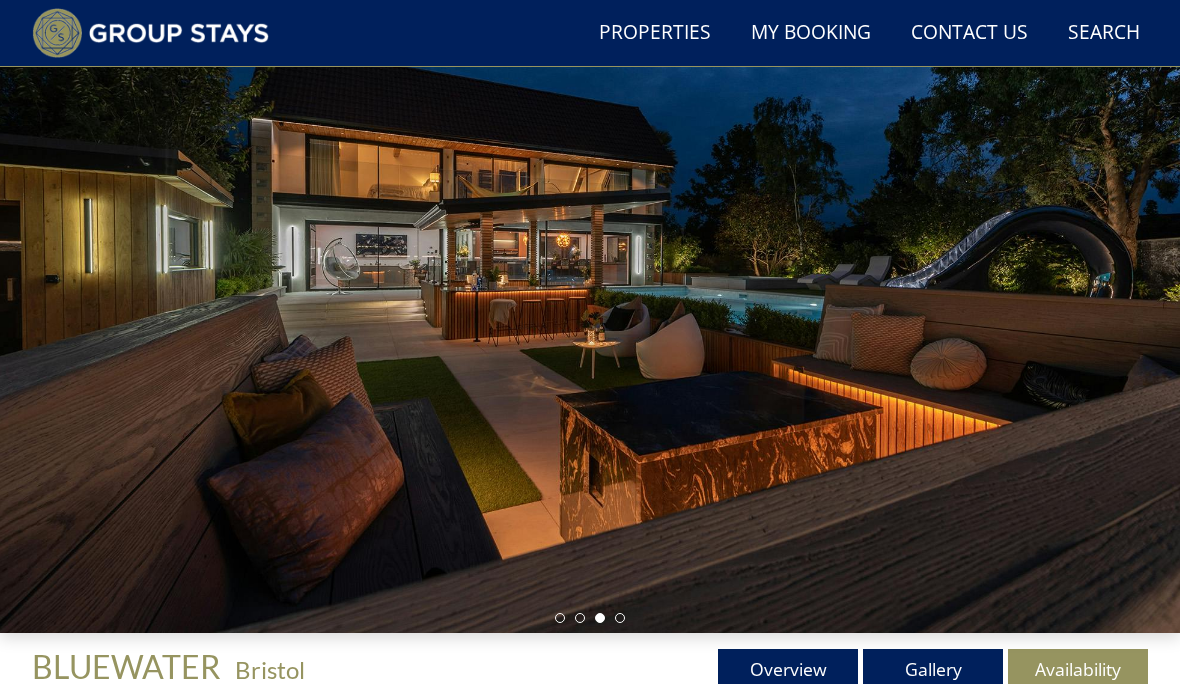 scroll, scrollTop: 105, scrollLeft: 0, axis: vertical 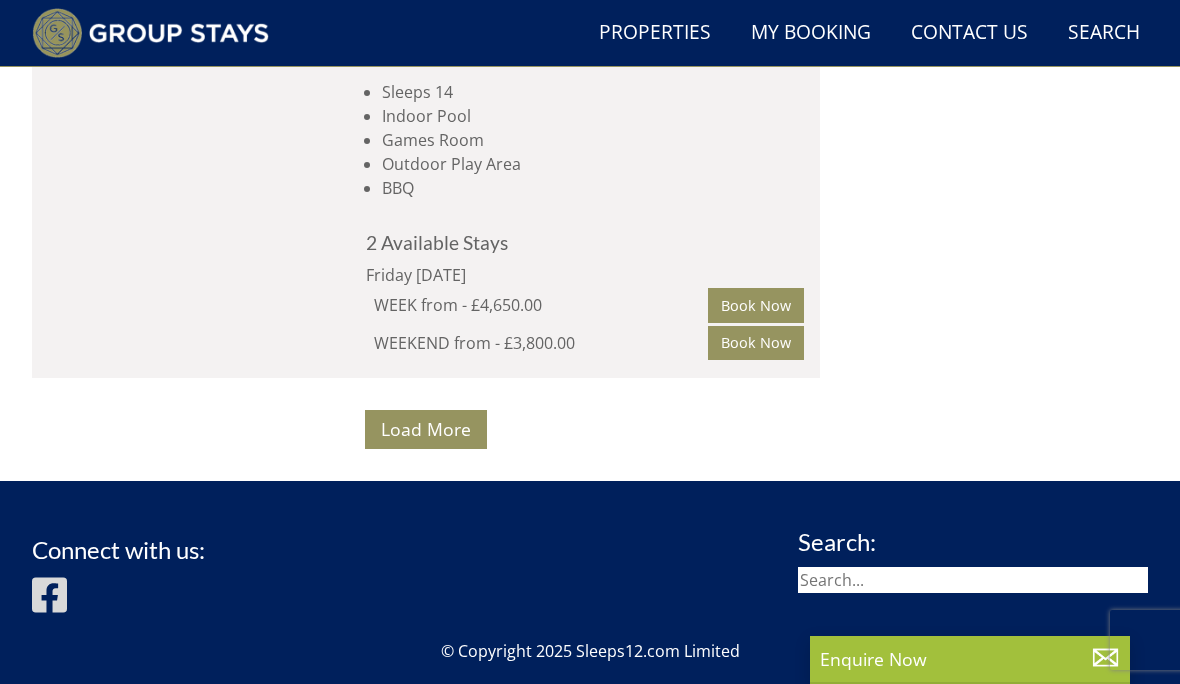 click on "Load More" at bounding box center [426, 429] 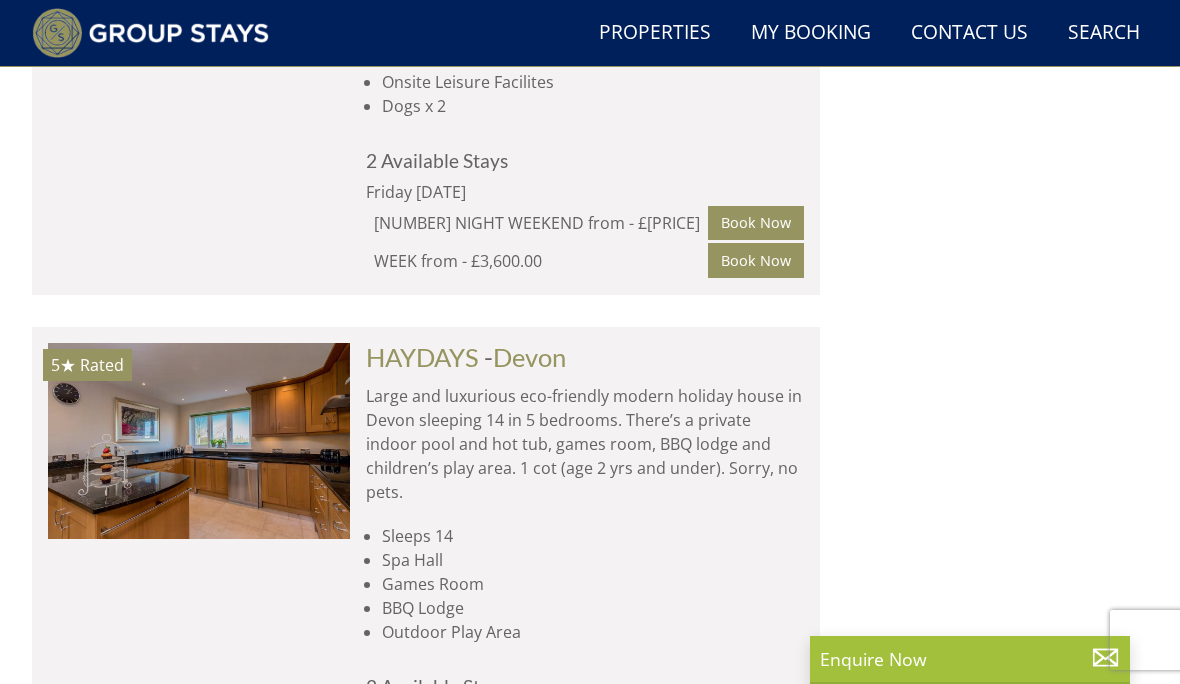 scroll, scrollTop: 8783, scrollLeft: 0, axis: vertical 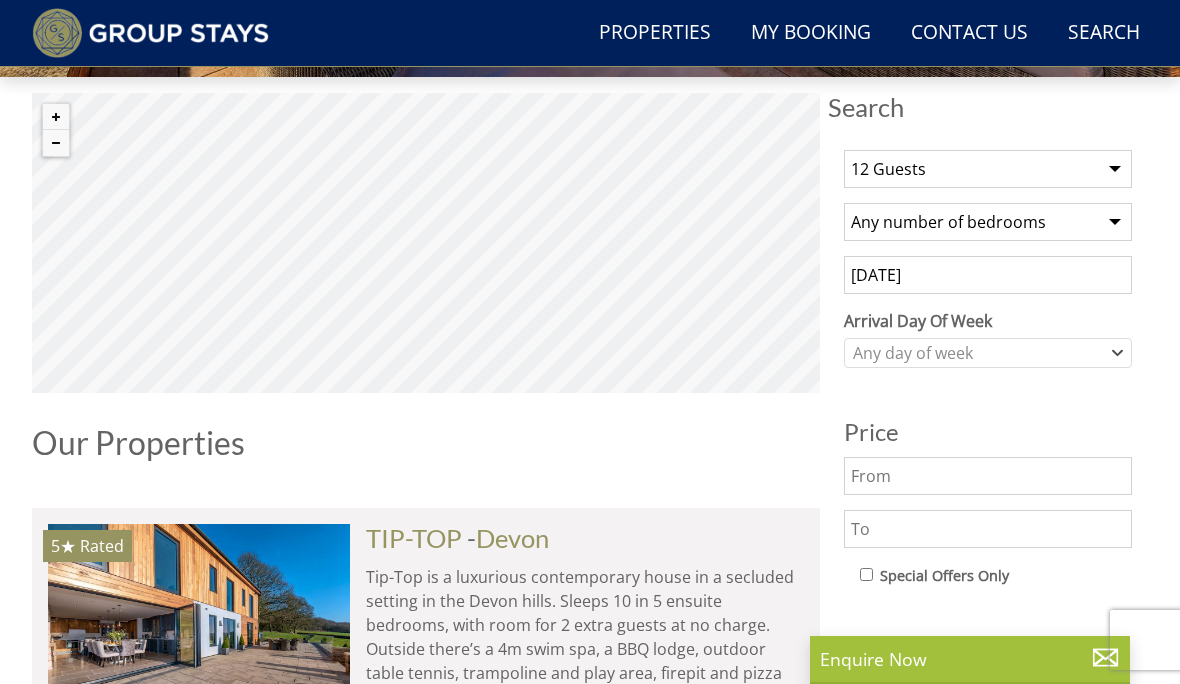 click on "[DD]/[MM]/[YYYY]" at bounding box center (988, 275) 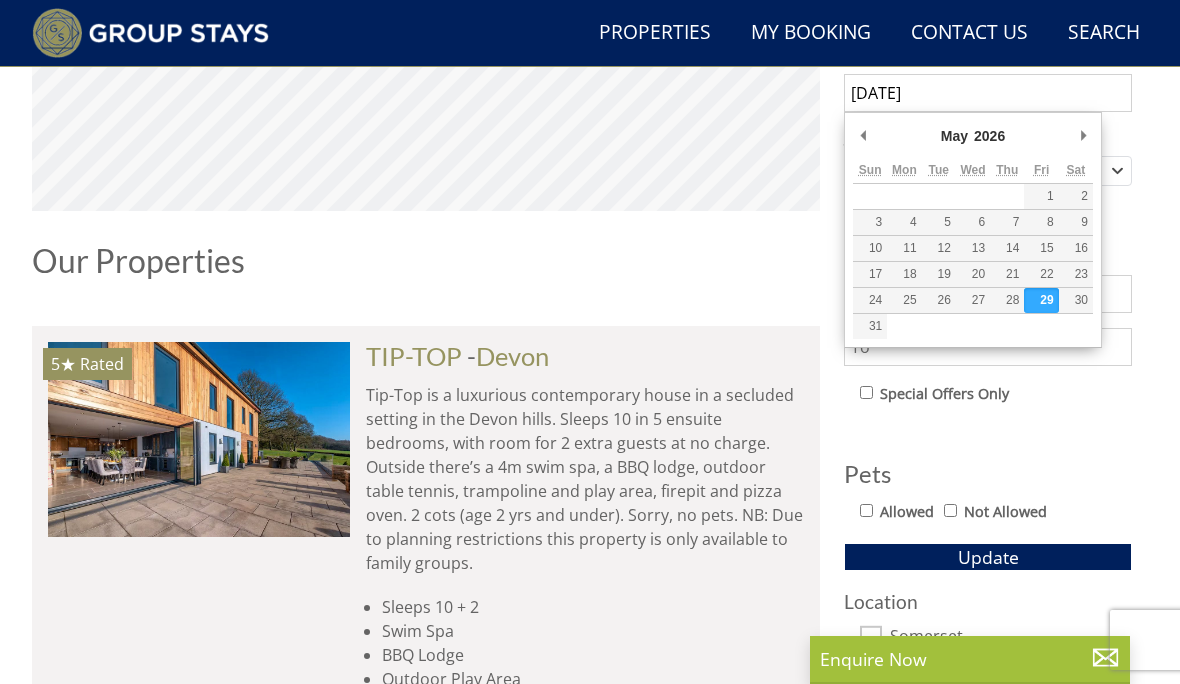 click on "1 Guest
2 Guests
3 Guests
4 Guests
5 Guests
6 Guests
7 Guests
8 Guests
9 Guests
10 Guests
11 Guests
12 Guests
13 Guests
14 Guests
15 Guests
16 Guests
17 Guests
18 Guests
19 Guests
20 Guests
21 Guests
22 Guests
23 Guests
24 Guests
25 Guests
26 Guests
27 Guests
28 Guests
29 Guests
30 Guests
31 Guests
32 Guests
Any number of bedrooms
4 Bedrooms
5 Bedrooms
6 Bedrooms
7 Bedrooms
8 Bedrooms
9 Bedrooms
10 Bedrooms
11 Bedrooms
12 Bedrooms
13 Bedrooms
14 Bedrooms
15 Bedrooms
16 Bedrooms
29/05/2026
Arrival Day Of Week
Monday
Tuesday
Wednesday
Thursday
Friday
Saturday
Sunday Any day of week
Price Pets" at bounding box center [988, 449] 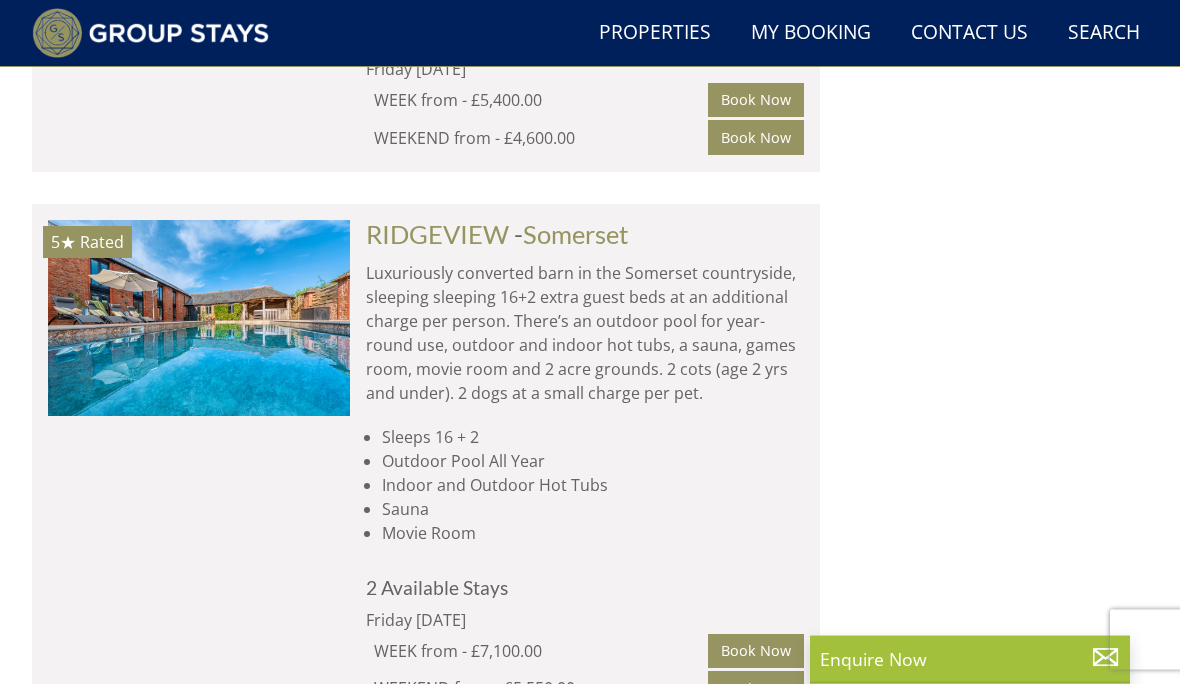 scroll, scrollTop: 19713, scrollLeft: 0, axis: vertical 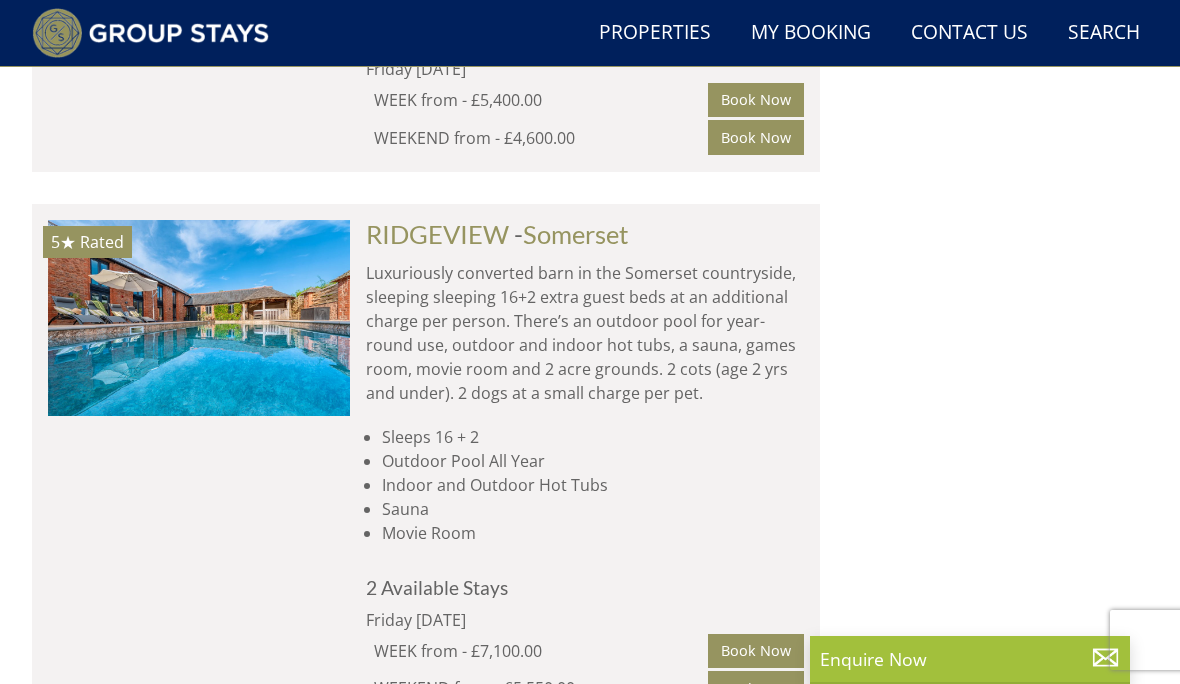 click at bounding box center [199, 317] 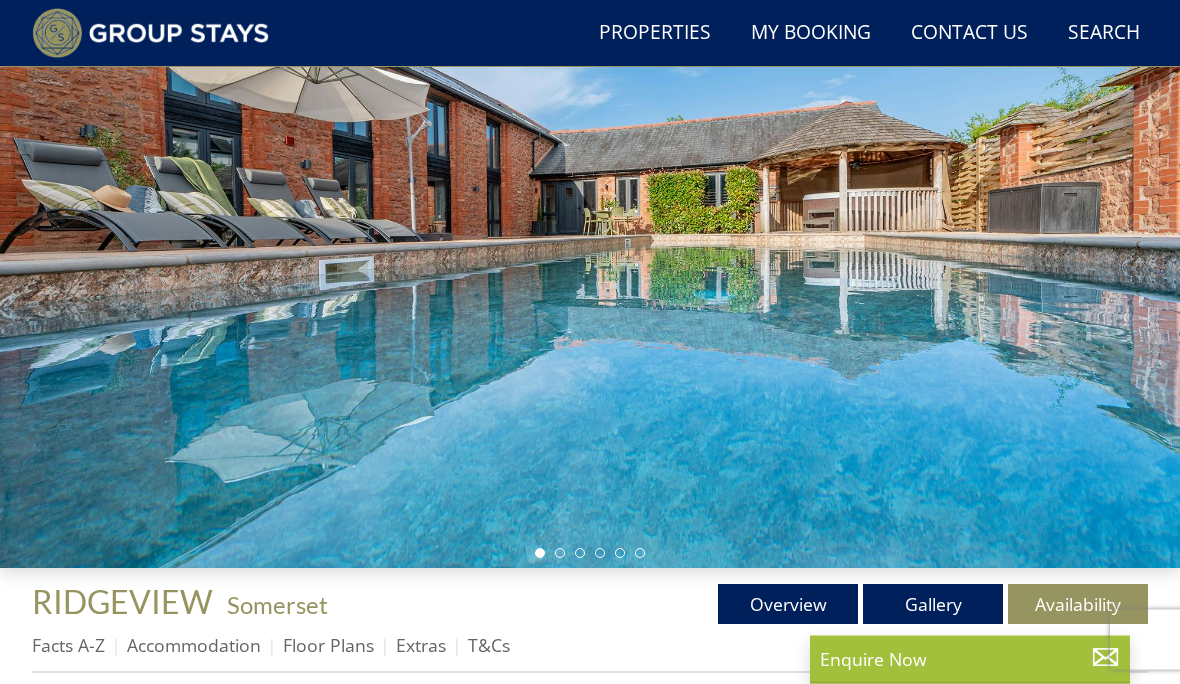 scroll, scrollTop: 204, scrollLeft: 0, axis: vertical 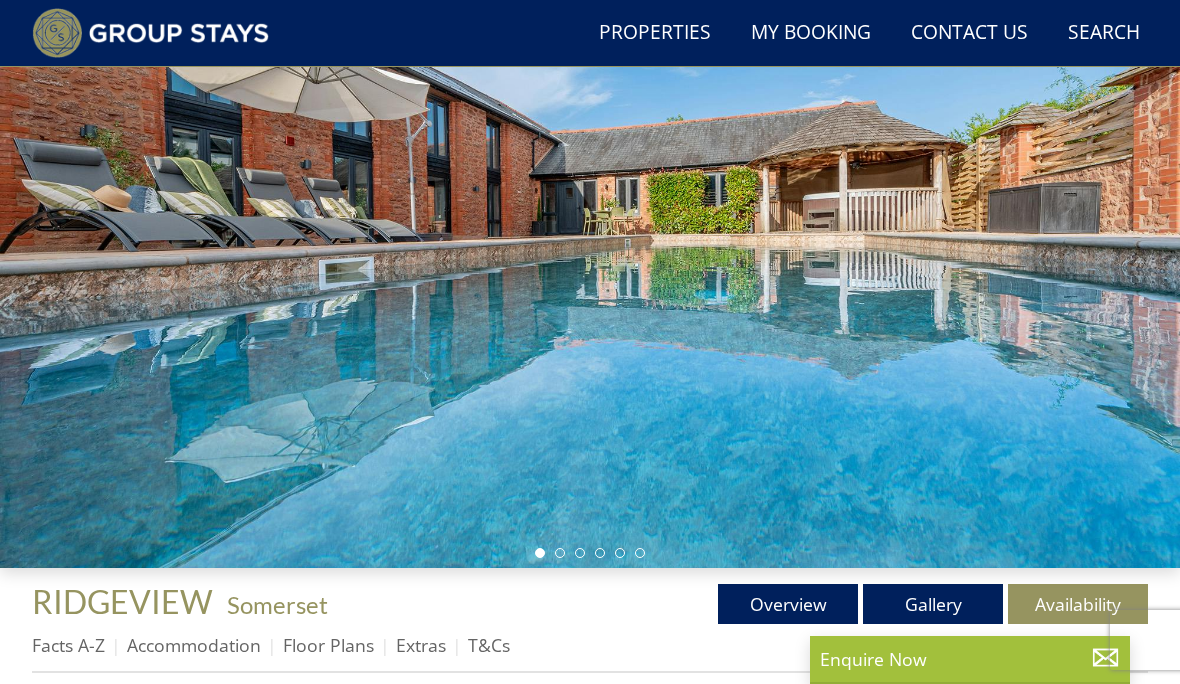 click on "Gallery" at bounding box center [933, 604] 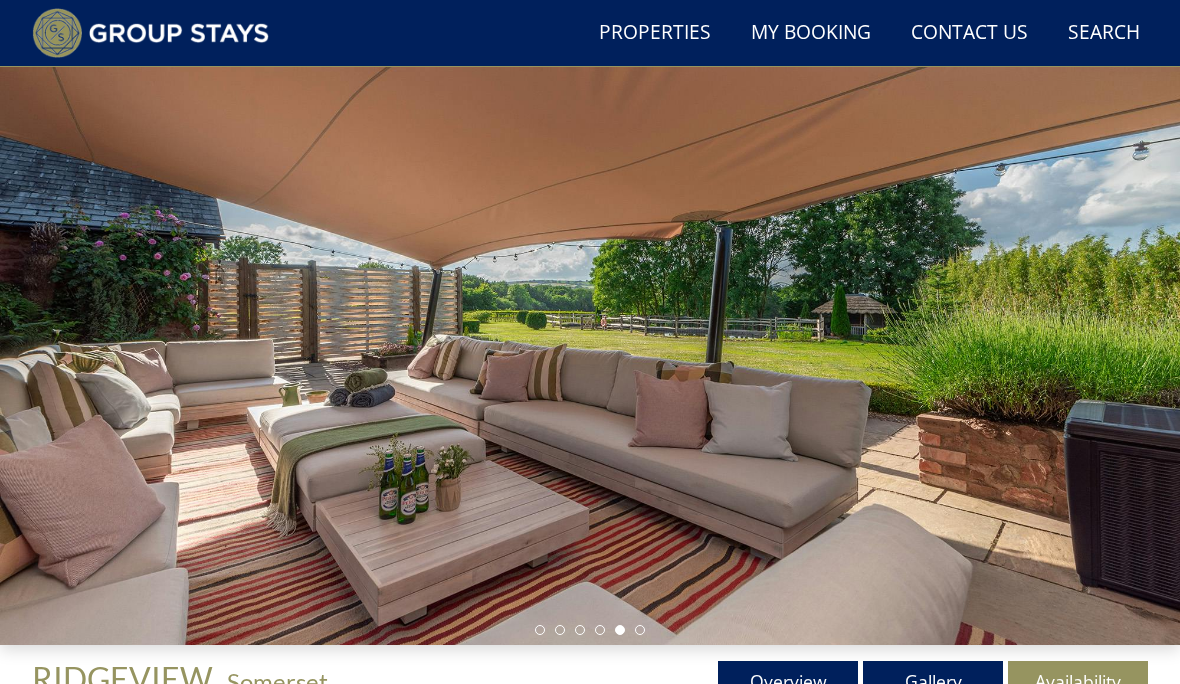 scroll, scrollTop: 131, scrollLeft: 0, axis: vertical 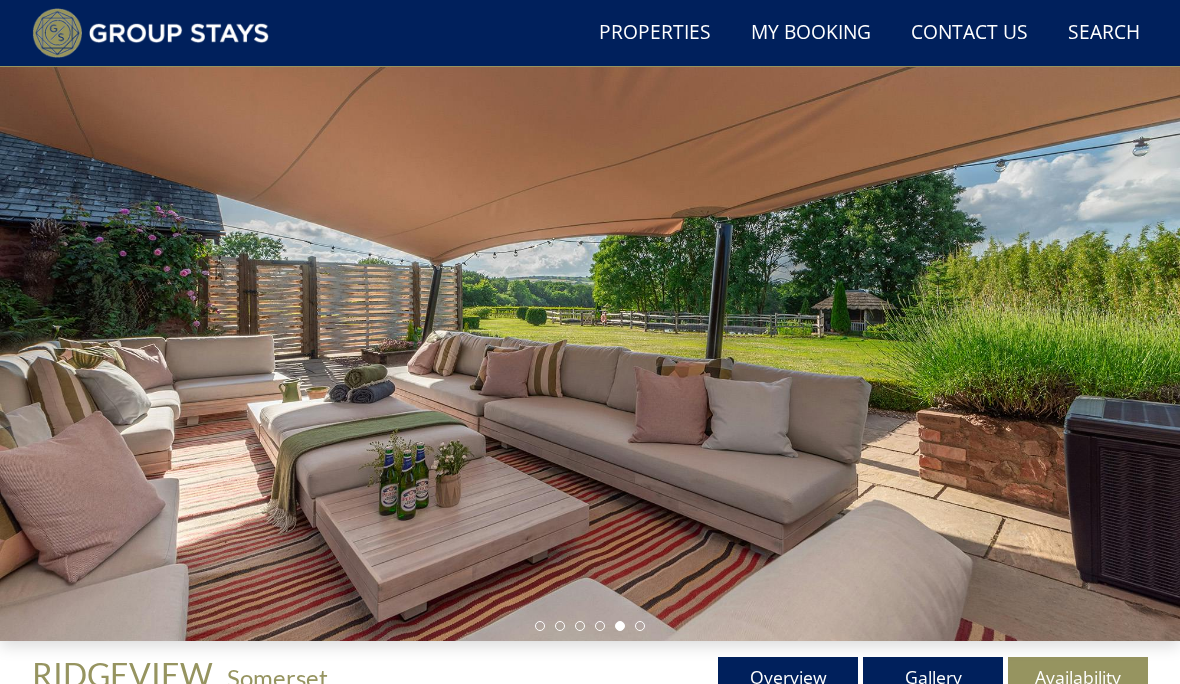 click at bounding box center [590, 310] 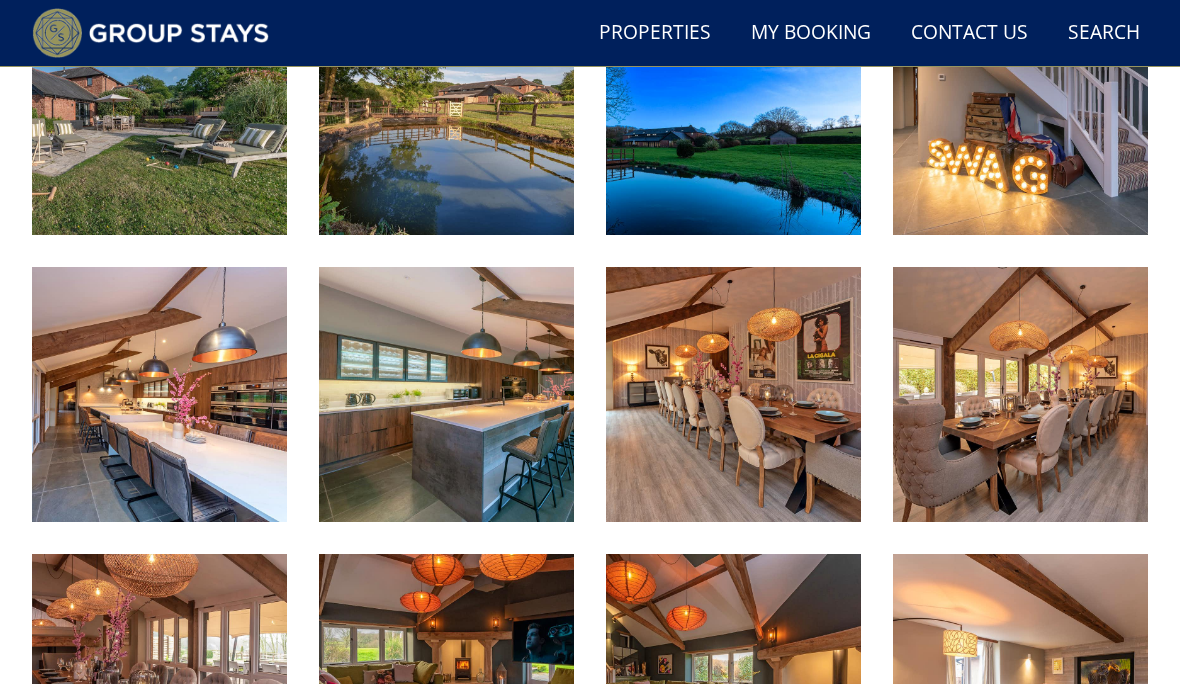 scroll, scrollTop: 1780, scrollLeft: 0, axis: vertical 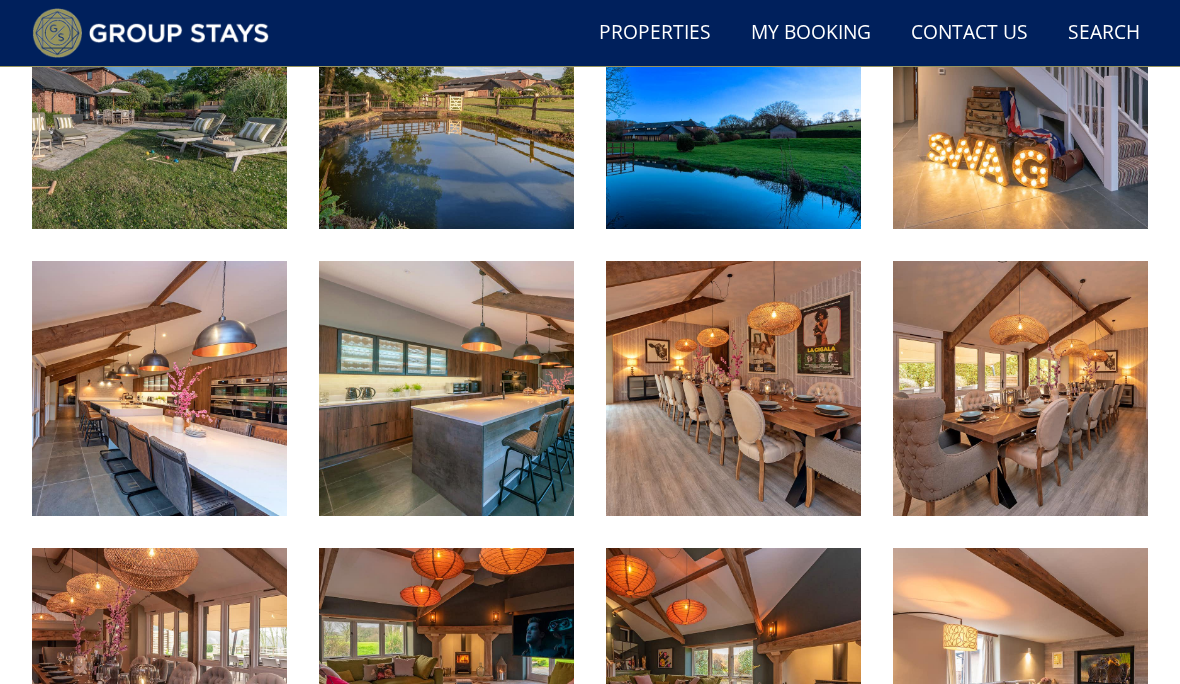 click at bounding box center [159, 388] 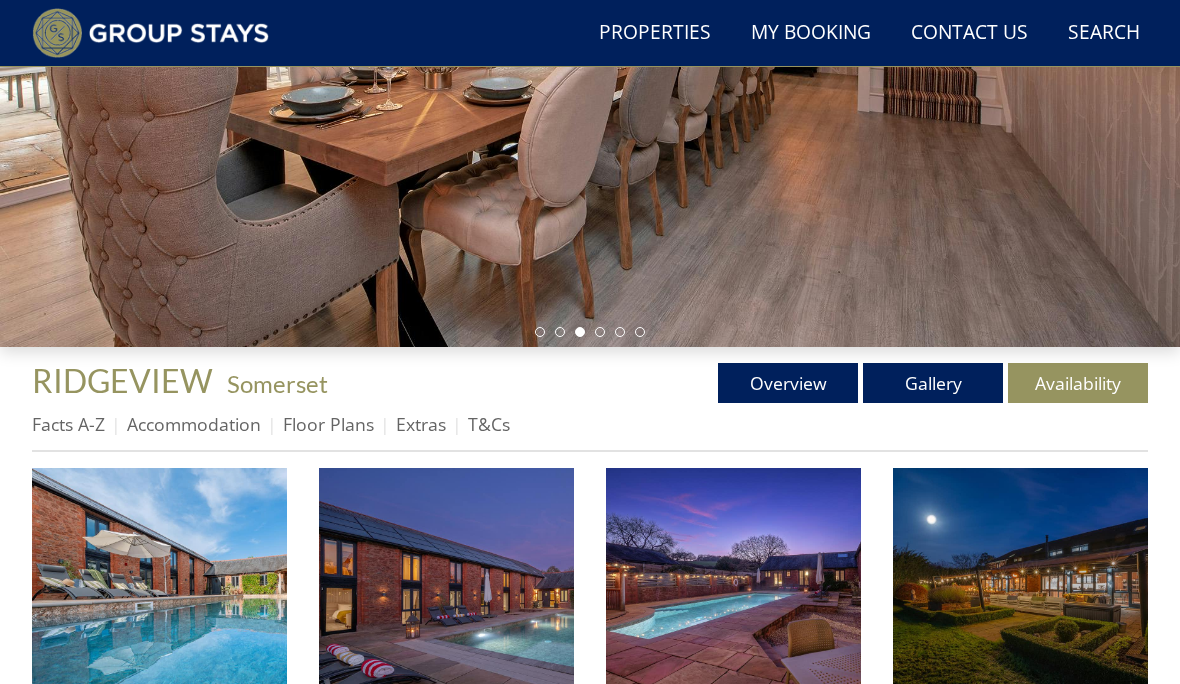 scroll, scrollTop: 468, scrollLeft: 0, axis: vertical 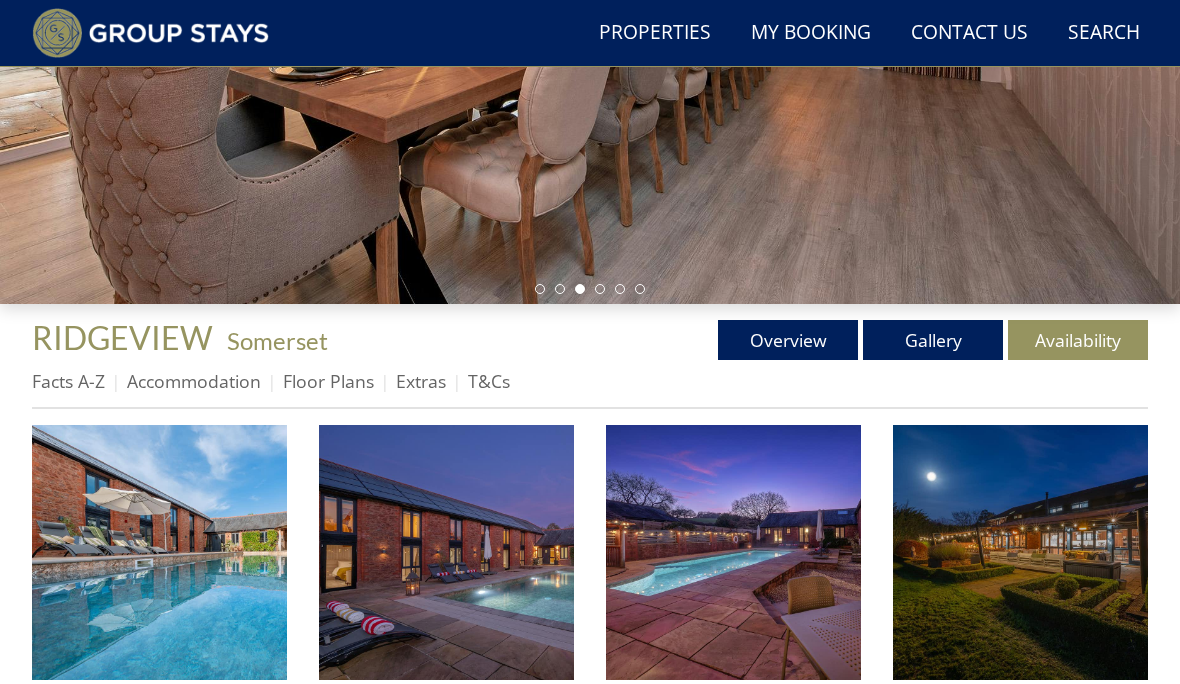 click on "Floor Plans" at bounding box center [328, 381] 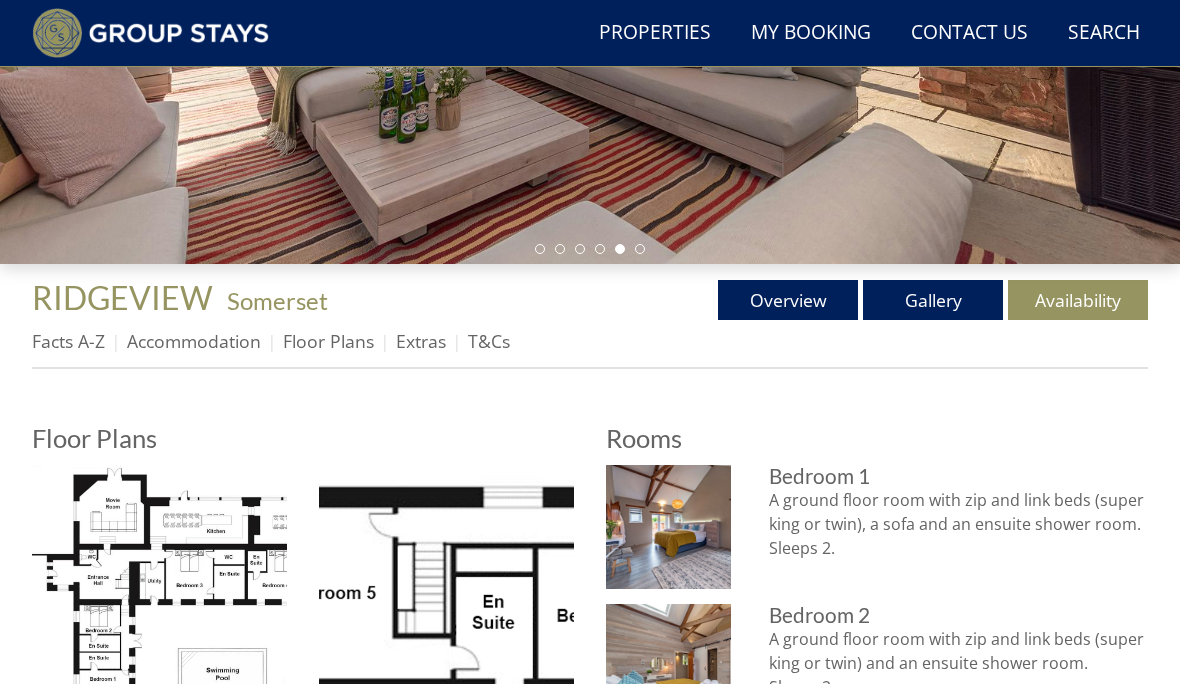 scroll, scrollTop: 515, scrollLeft: 0, axis: vertical 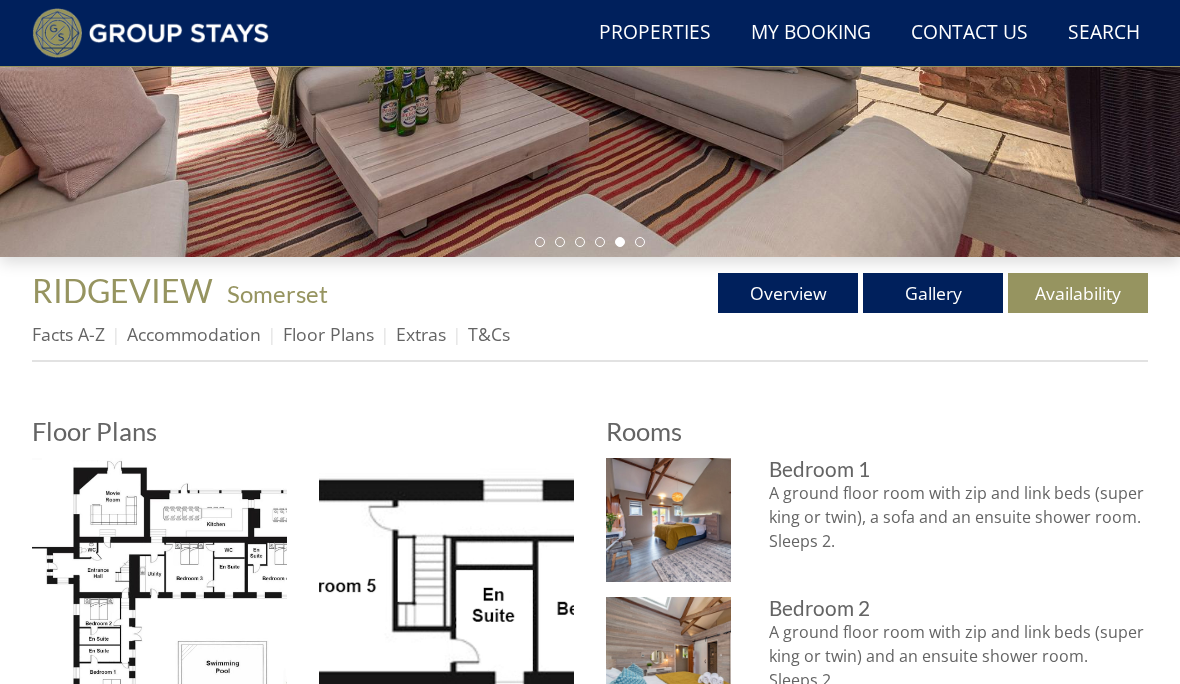 click on "Facts A-Z" at bounding box center (68, 334) 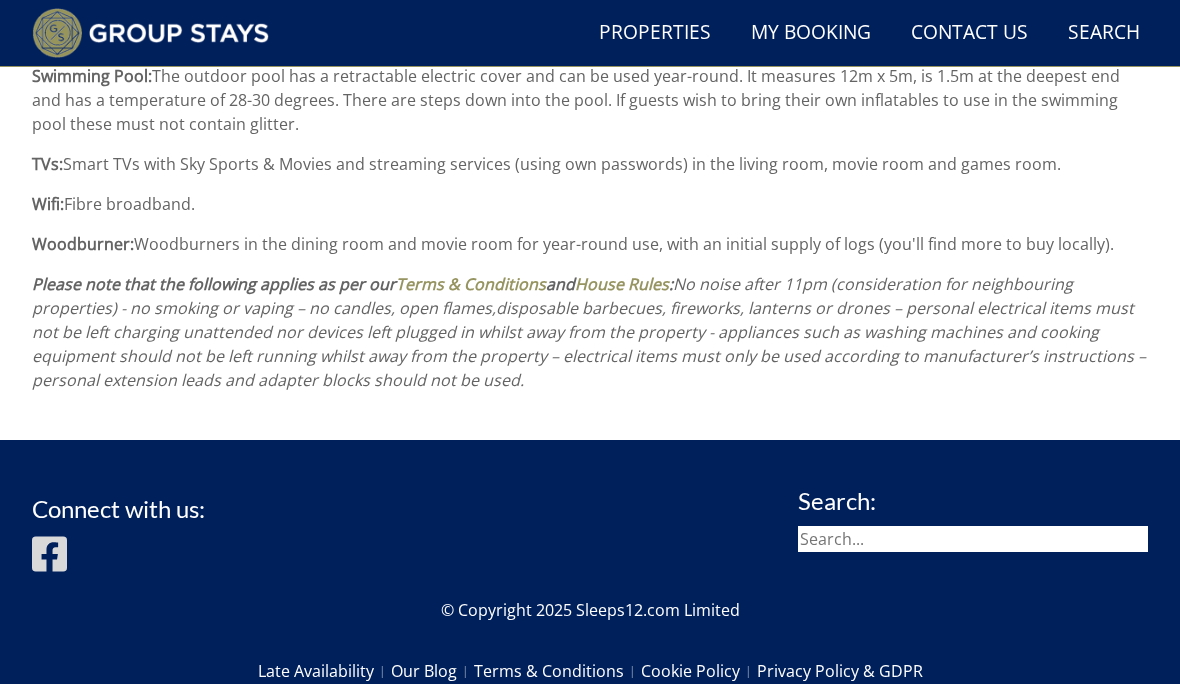 scroll, scrollTop: 2633, scrollLeft: 0, axis: vertical 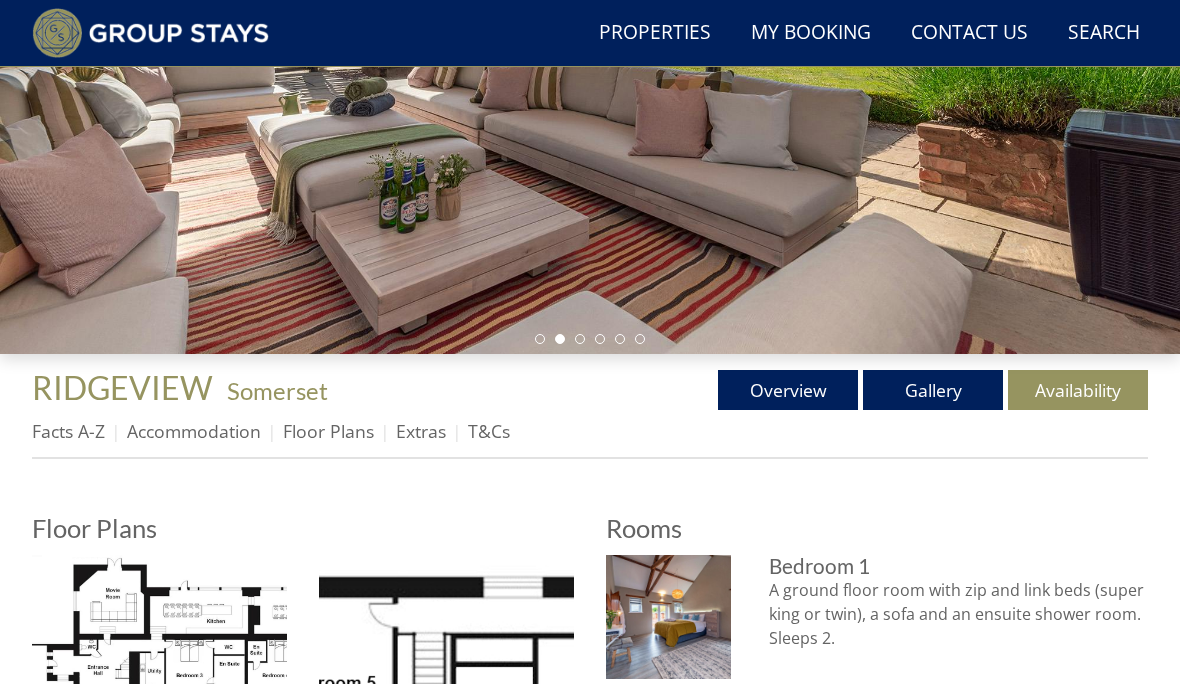 click on "Availability" at bounding box center [1078, 390] 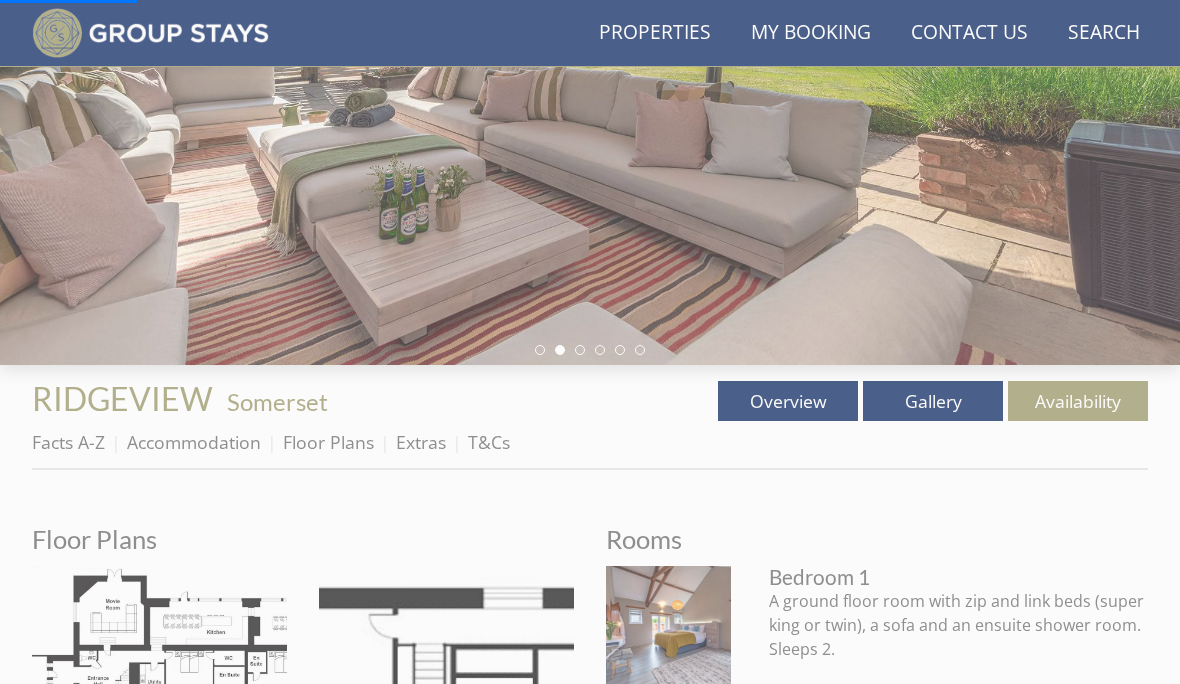 scroll, scrollTop: 505, scrollLeft: 0, axis: vertical 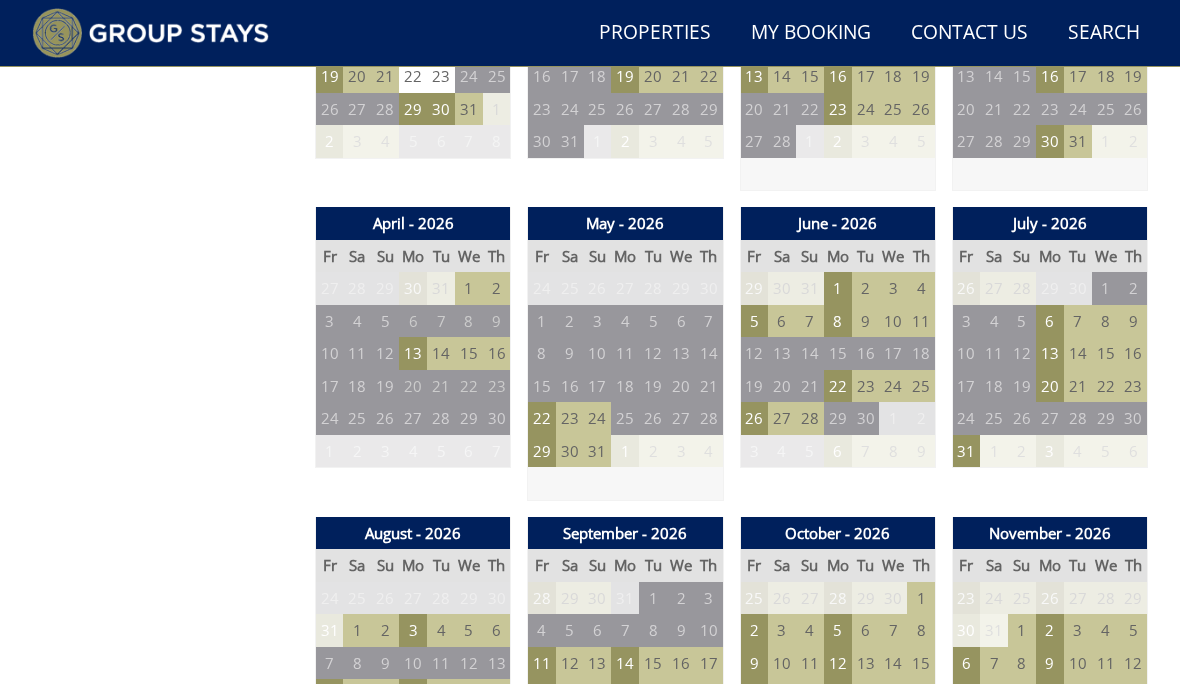 click on "29" at bounding box center (542, 451) 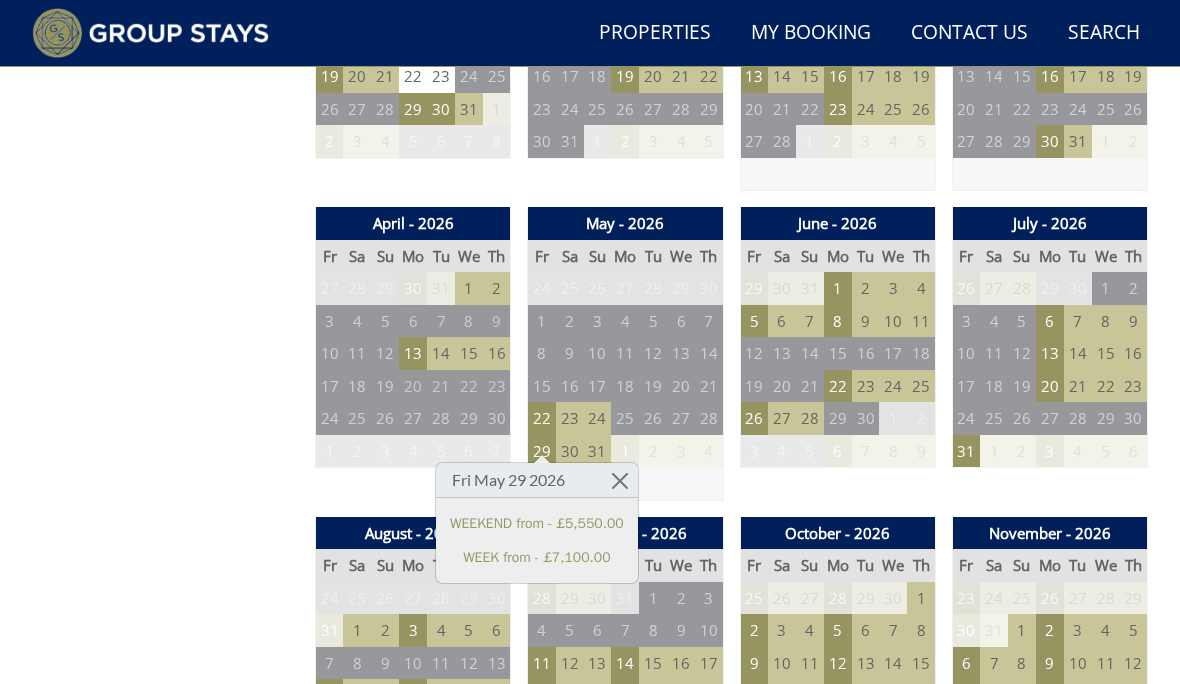 click on "WEEKEND from  - £5,550.00" at bounding box center [537, 523] 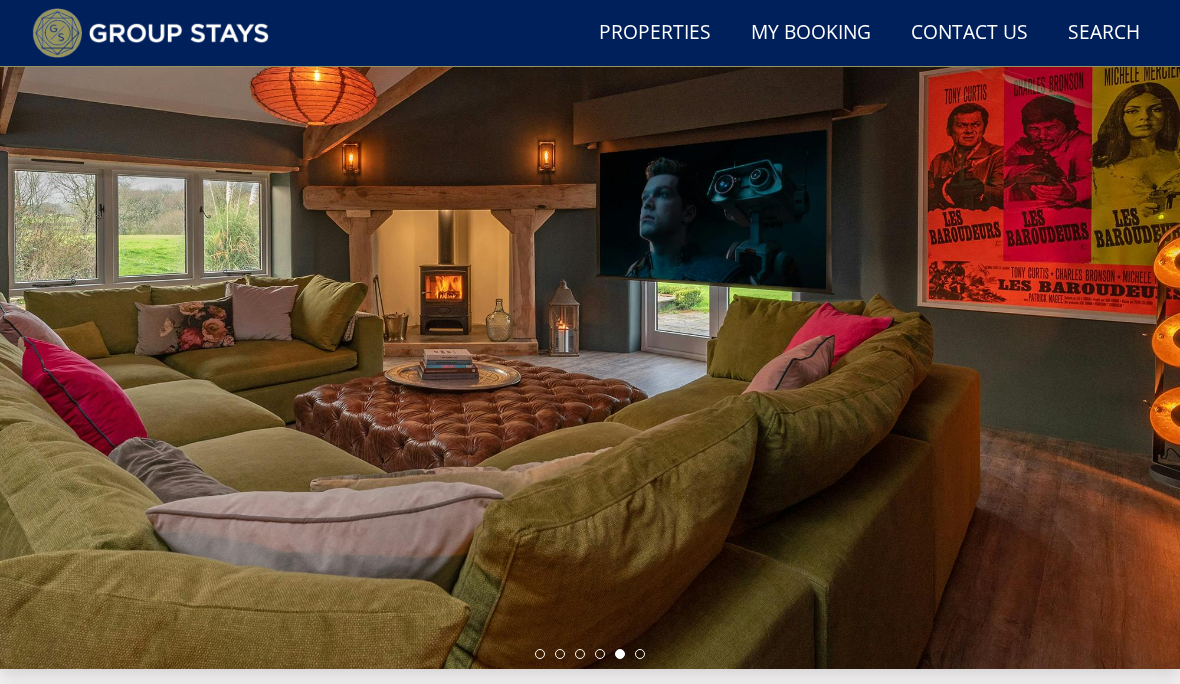 scroll, scrollTop: 0, scrollLeft: 0, axis: both 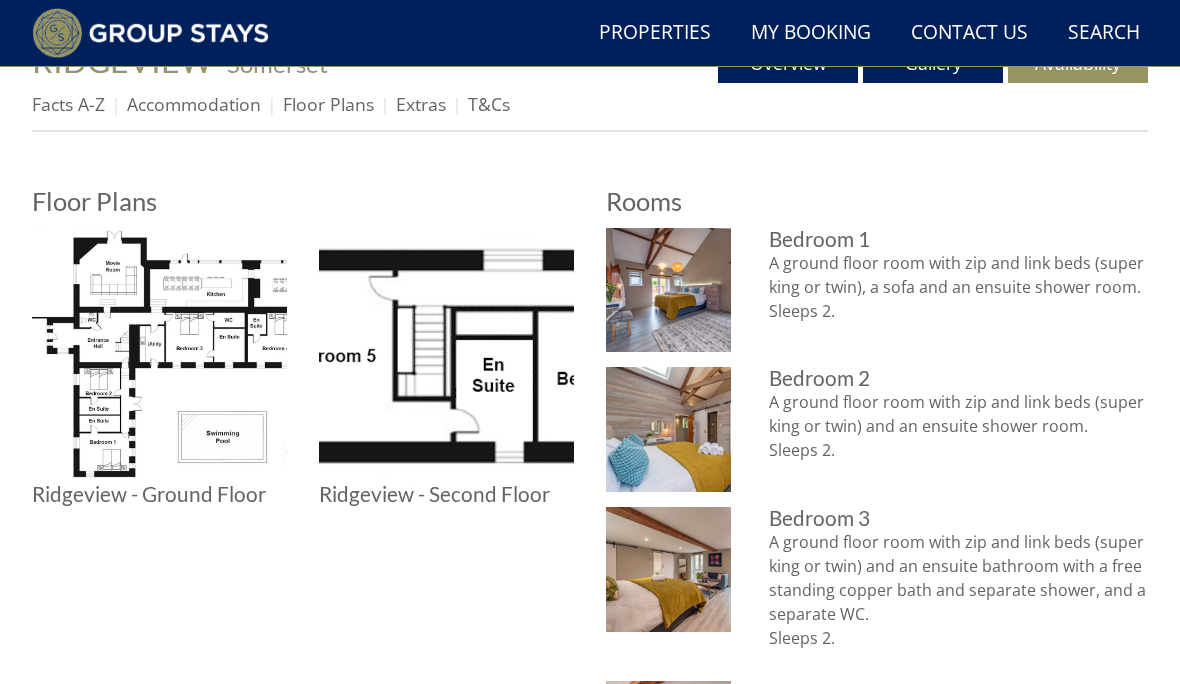 click on "Facts A-Z" at bounding box center [68, 104] 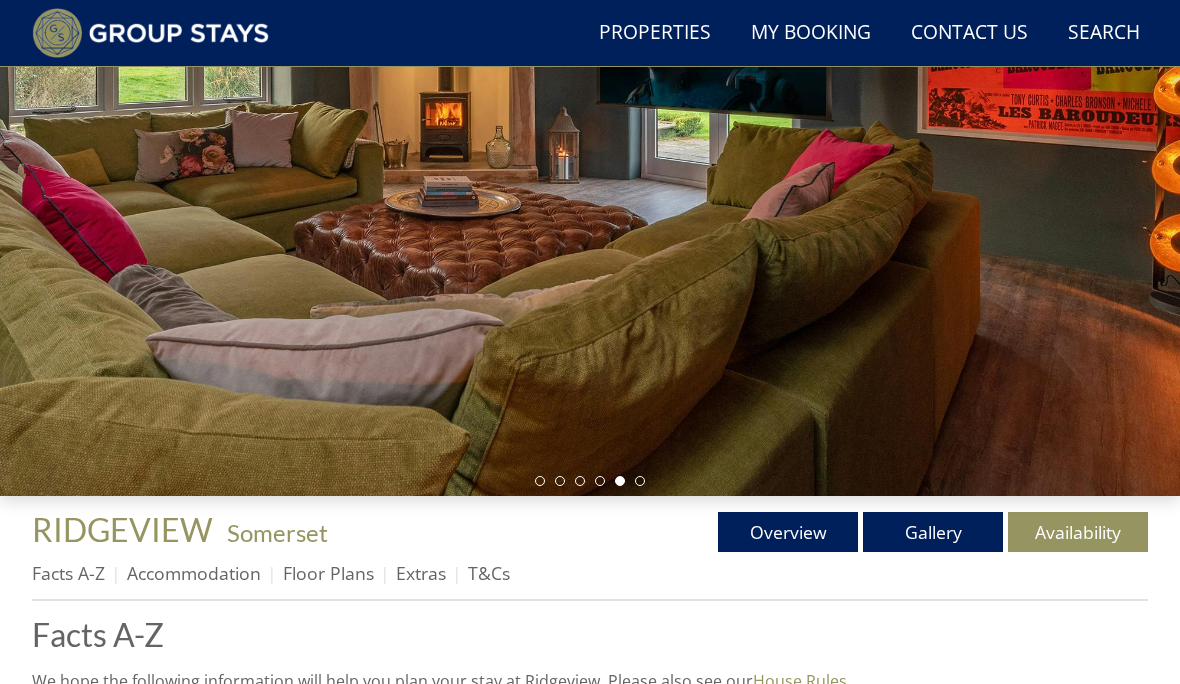 scroll, scrollTop: 297, scrollLeft: 0, axis: vertical 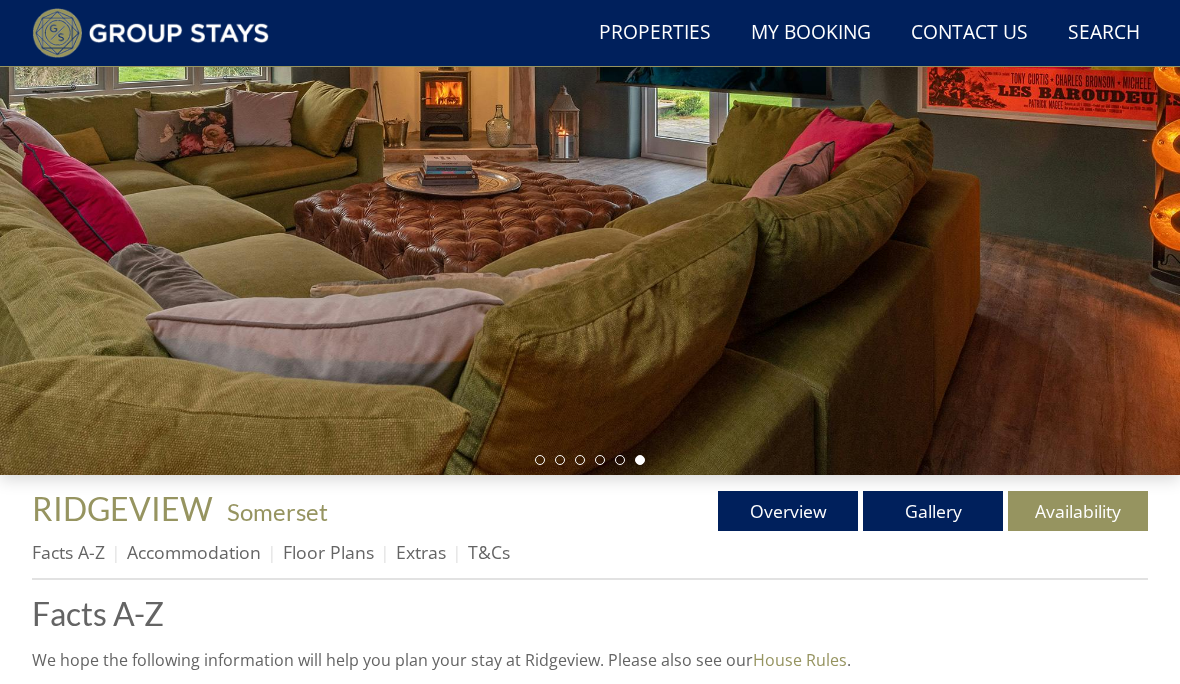 click on "Overview" at bounding box center [788, 511] 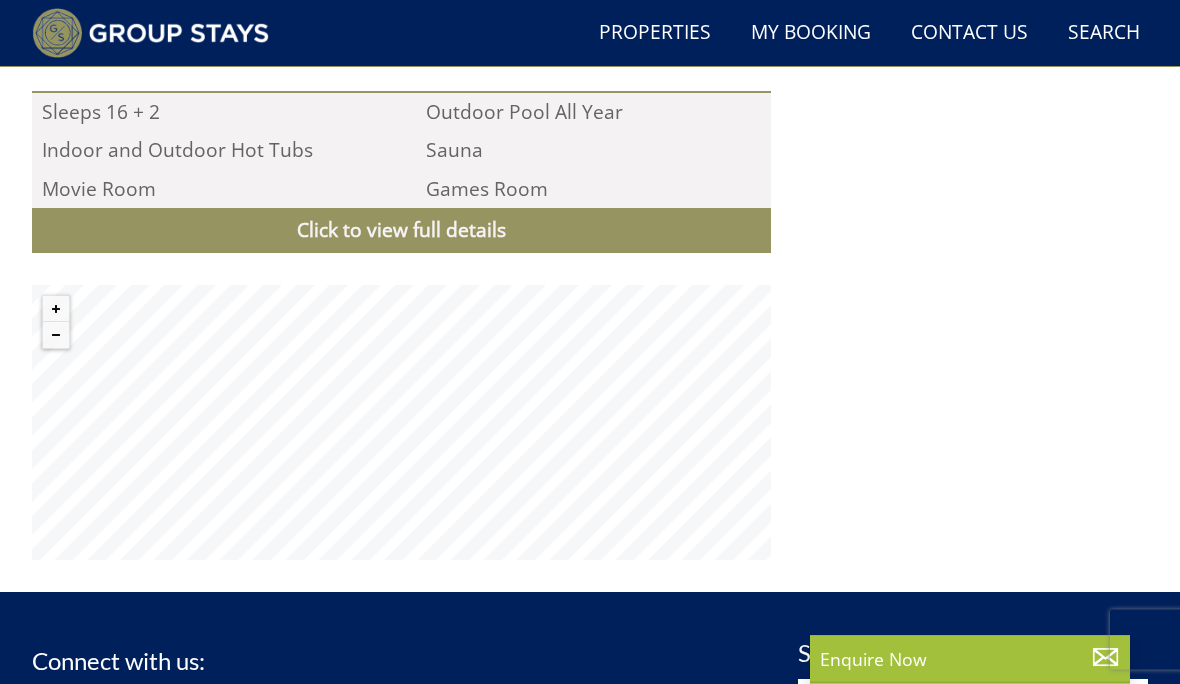 scroll, scrollTop: 1761, scrollLeft: 0, axis: vertical 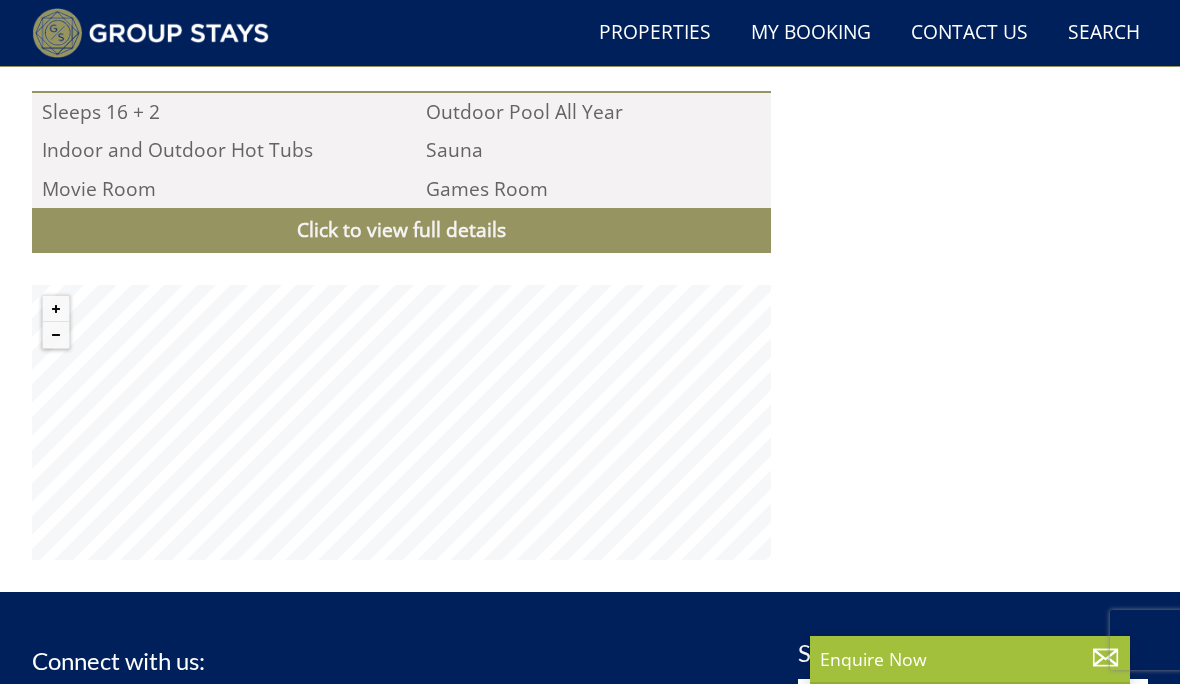 click on ""⭐⭐⭐⭐⭐ It was just amazing, so well equipped, every one who came had the best time. No improvement suggestions!"" at bounding box center [967, -154] 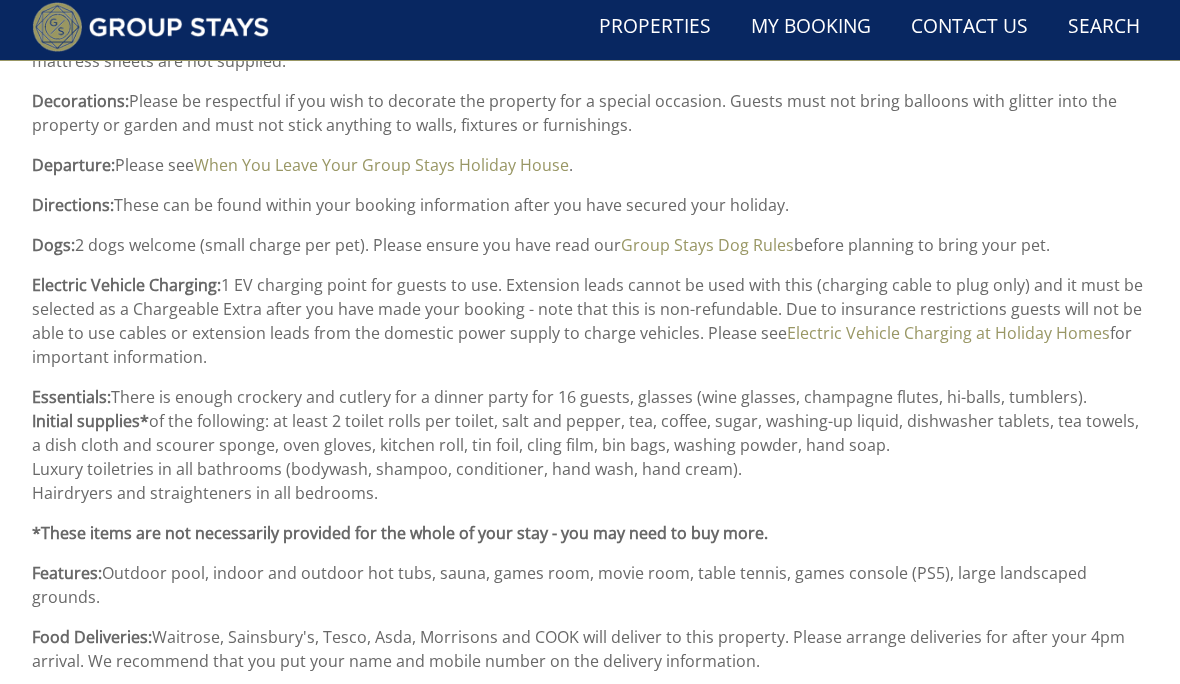 scroll, scrollTop: 1224, scrollLeft: 0, axis: vertical 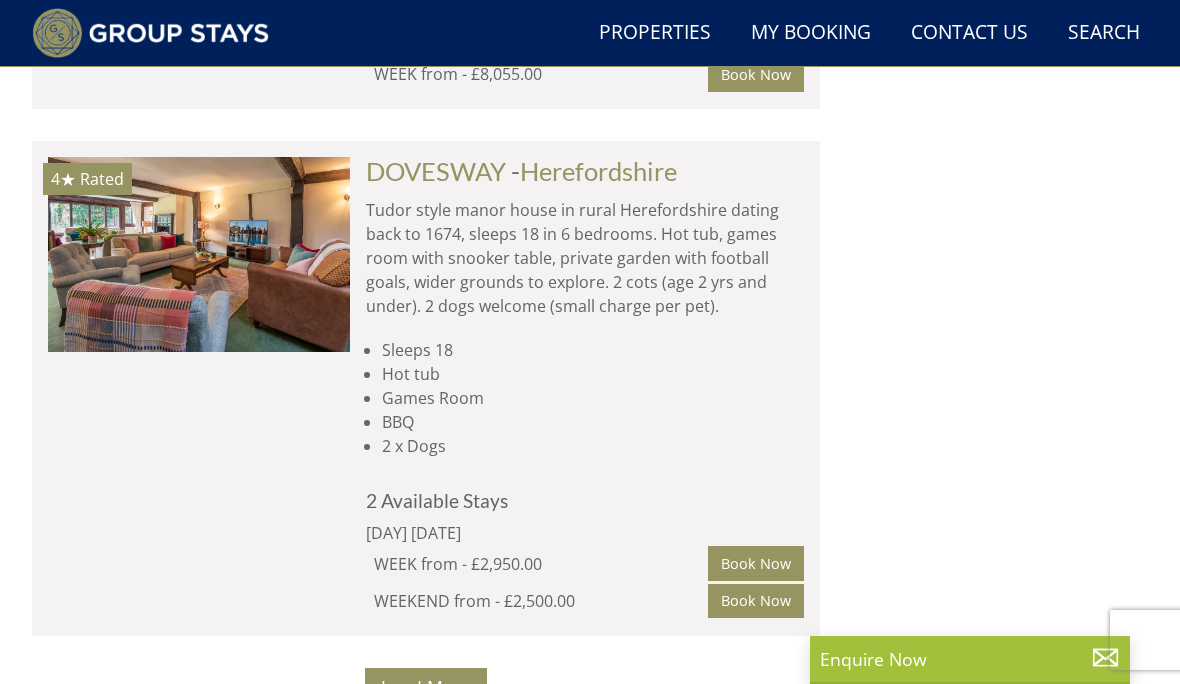 click on "Load More" at bounding box center [426, 687] 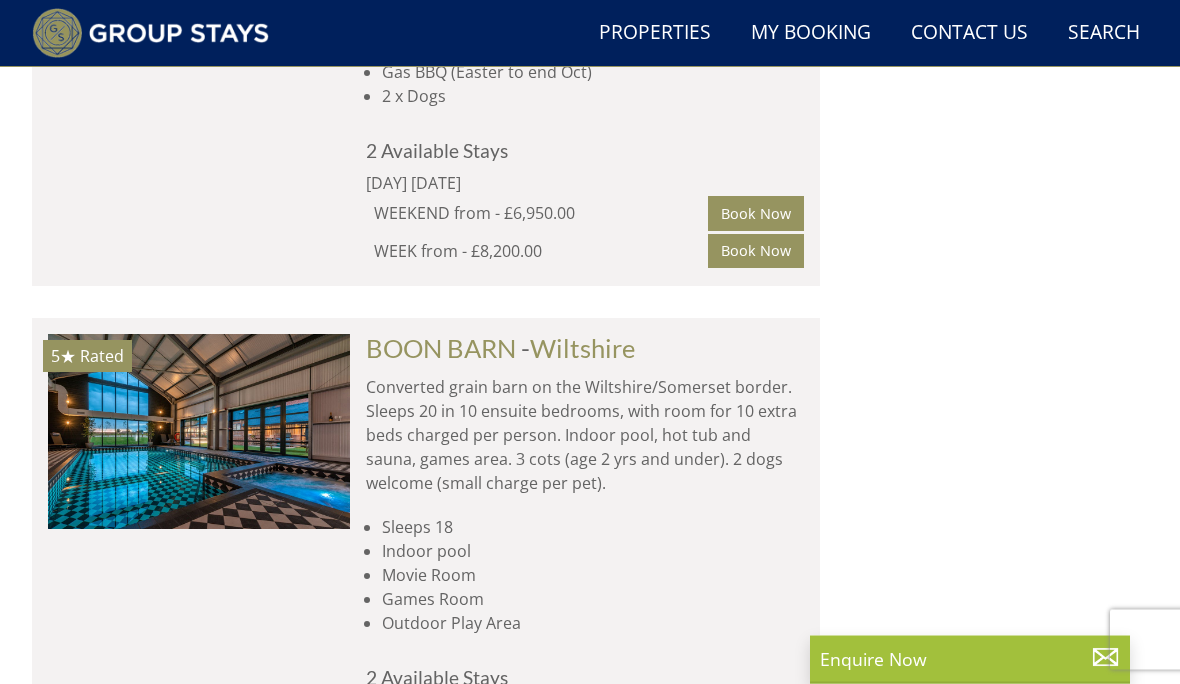 scroll, scrollTop: 26683, scrollLeft: 0, axis: vertical 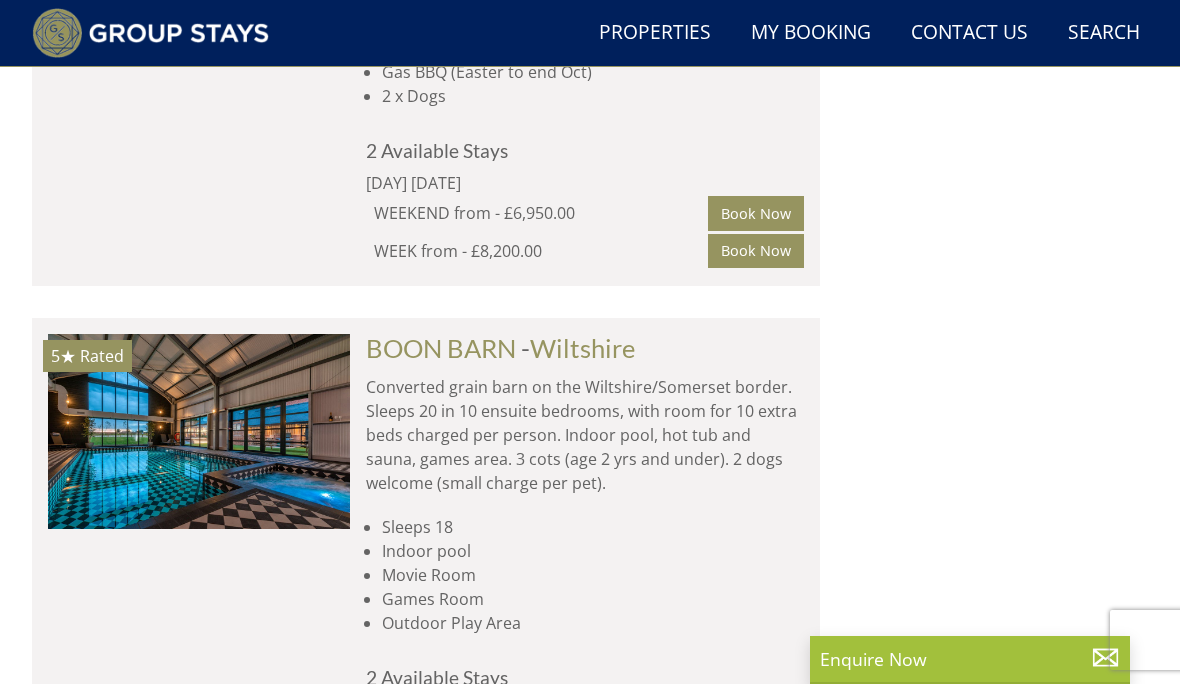 click at bounding box center (199, 431) 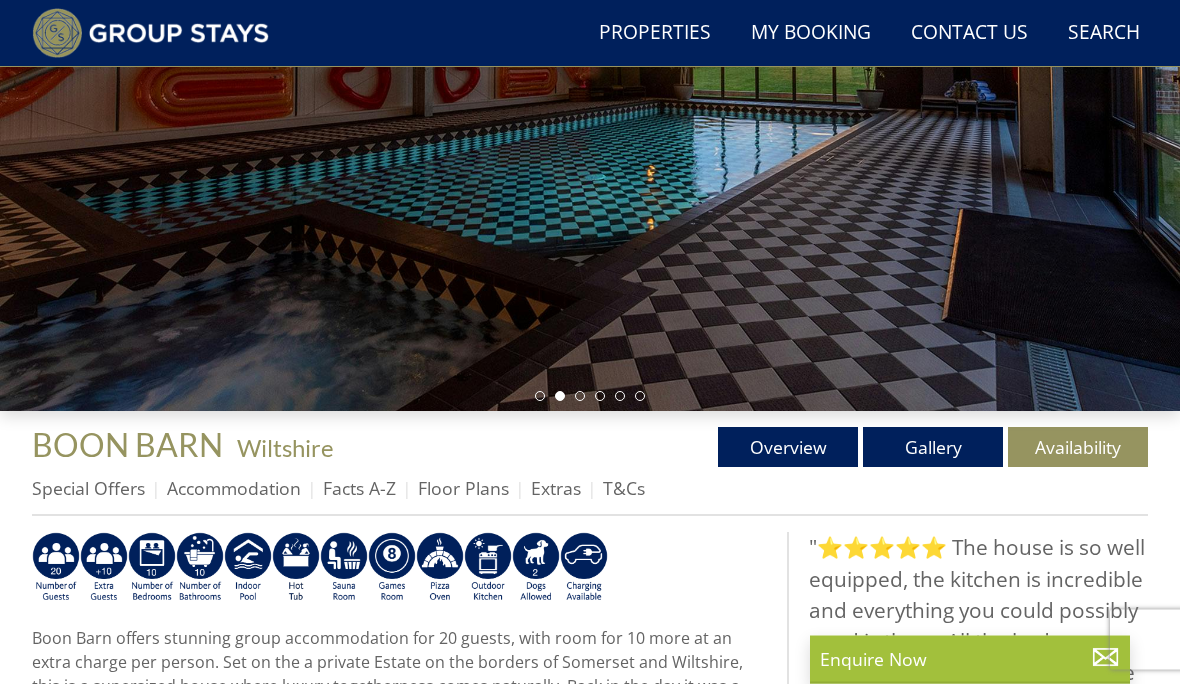 scroll, scrollTop: 299, scrollLeft: 0, axis: vertical 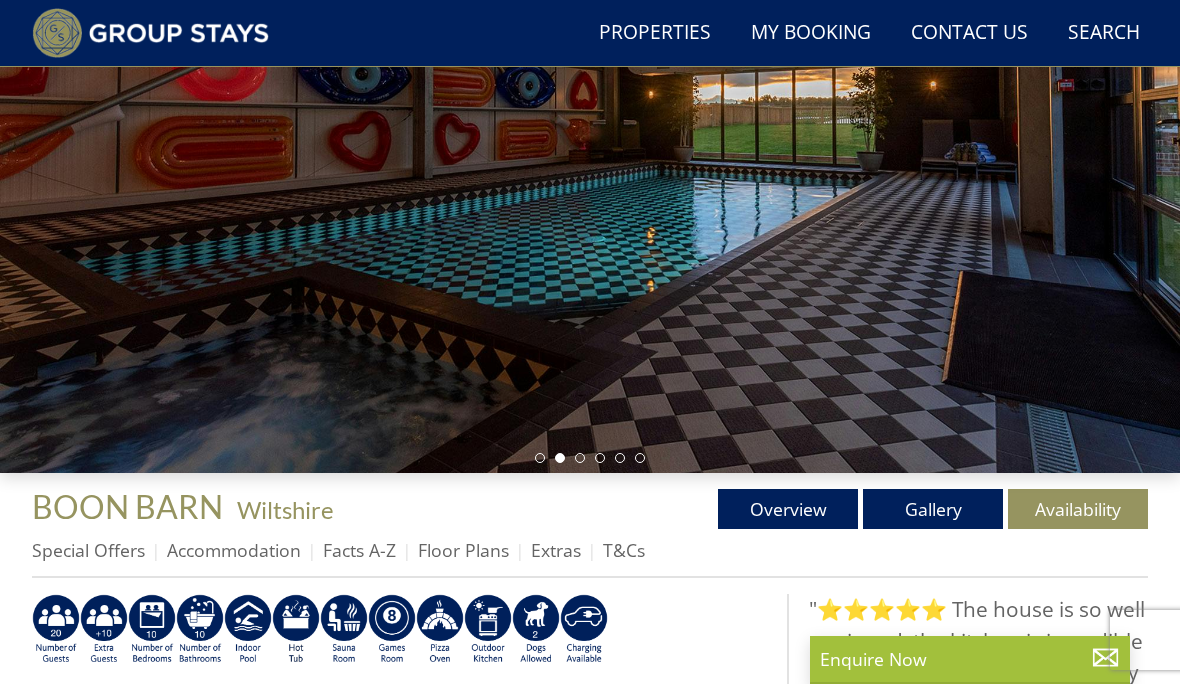 click on "Gallery" at bounding box center (933, 509) 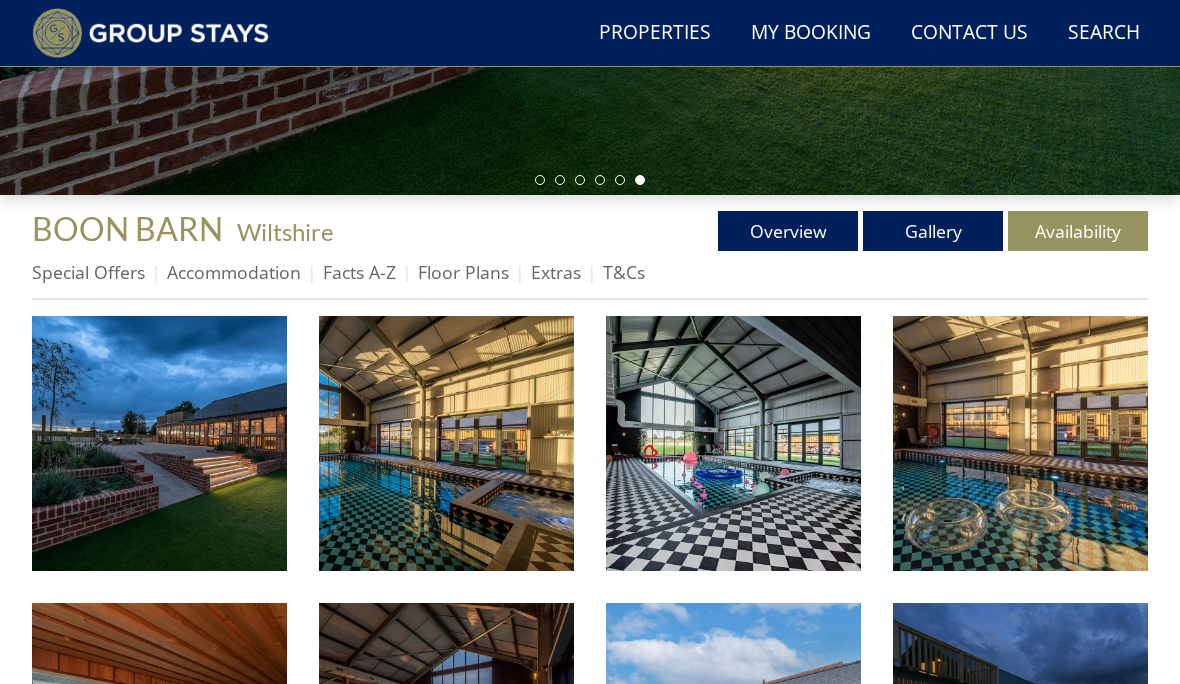 scroll, scrollTop: 577, scrollLeft: 0, axis: vertical 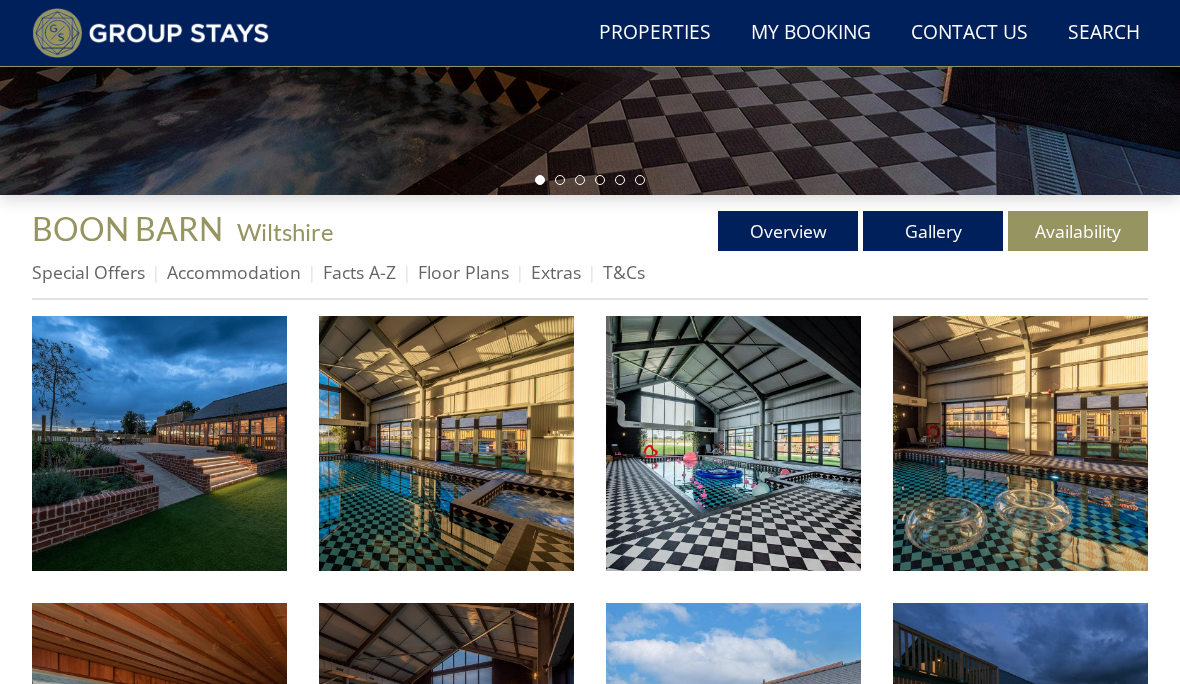 click on "Overview" at bounding box center (788, 231) 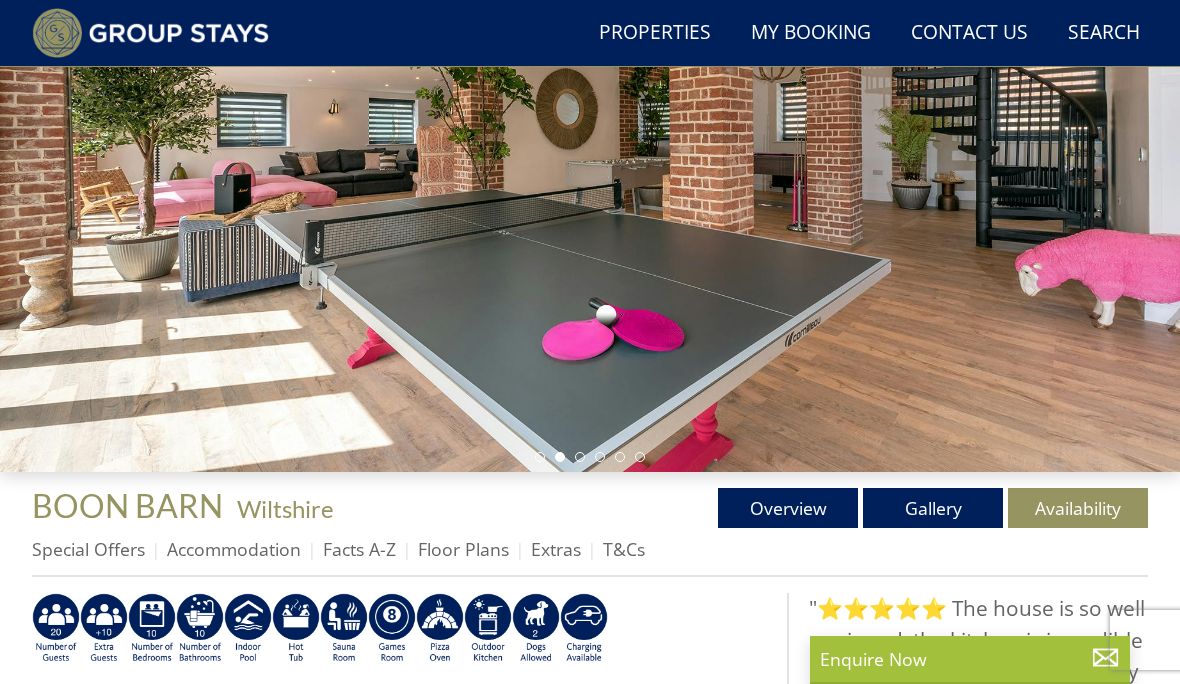 scroll, scrollTop: 298, scrollLeft: 0, axis: vertical 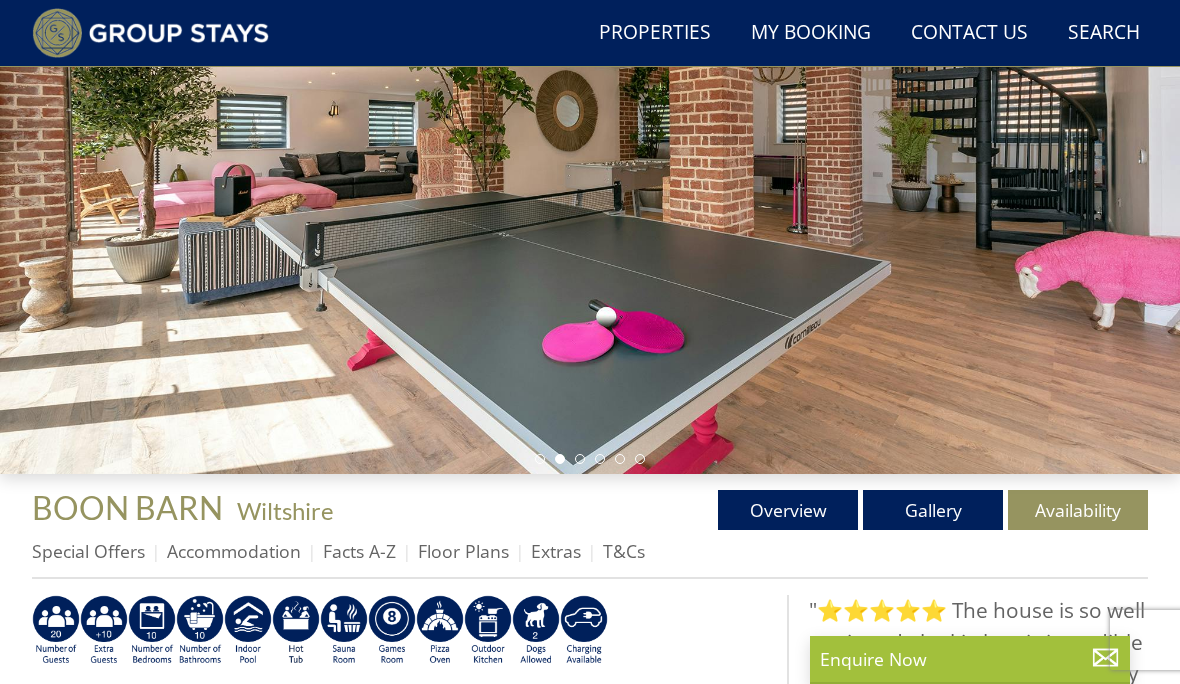 click on "Availability" at bounding box center (1078, 510) 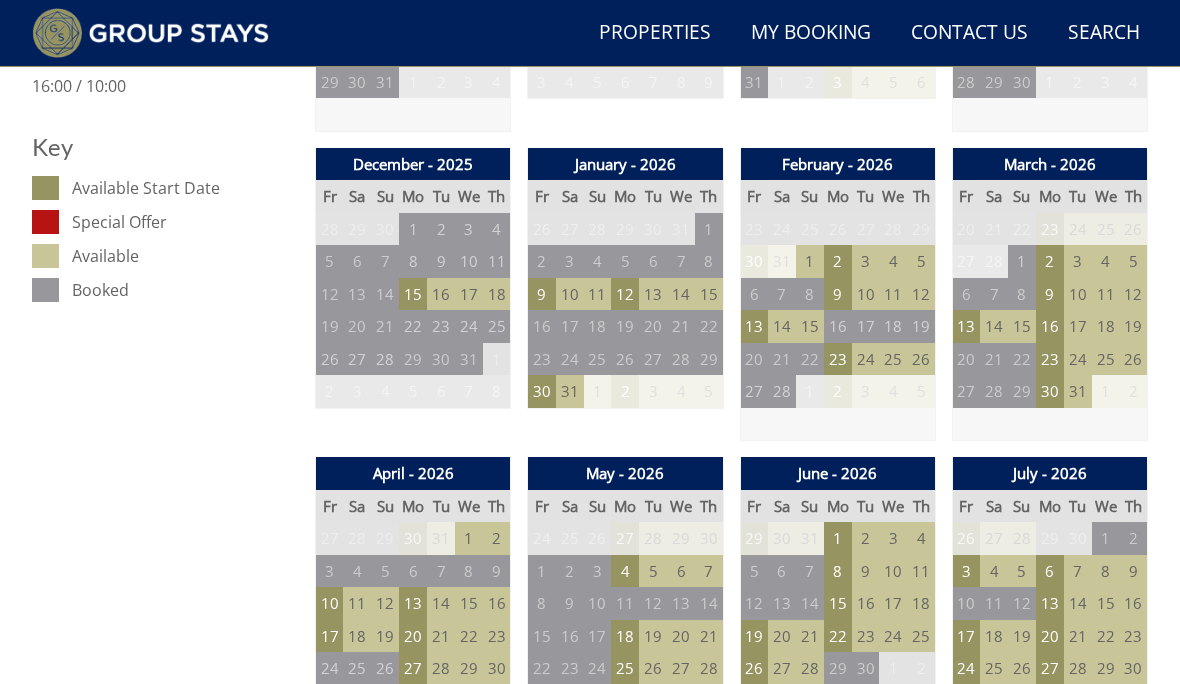 scroll, scrollTop: 1055, scrollLeft: 0, axis: vertical 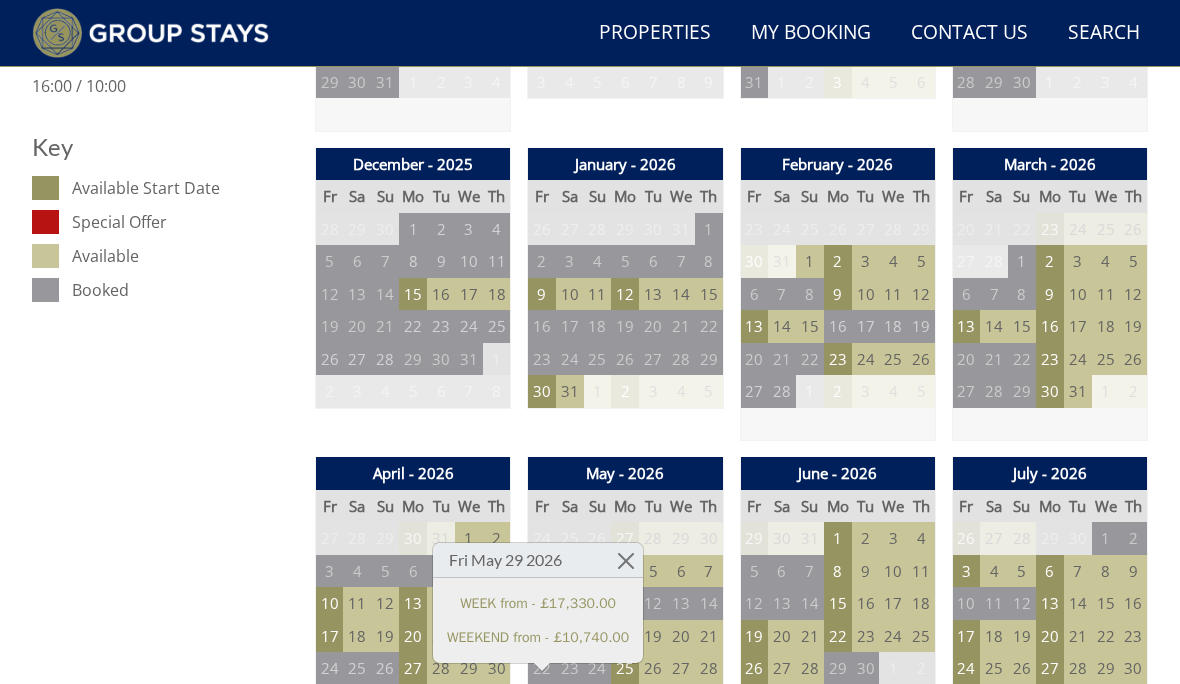 click on "WEEKEND from  - £10,740.00" at bounding box center (538, 637) 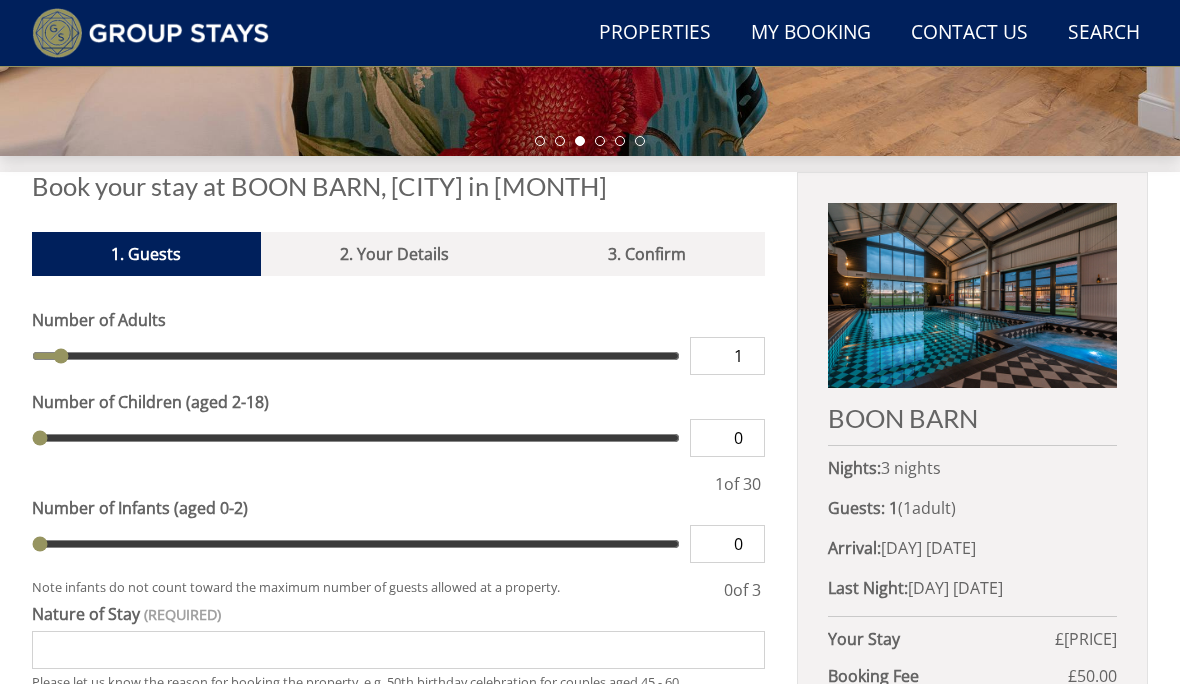 scroll, scrollTop: 617, scrollLeft: 0, axis: vertical 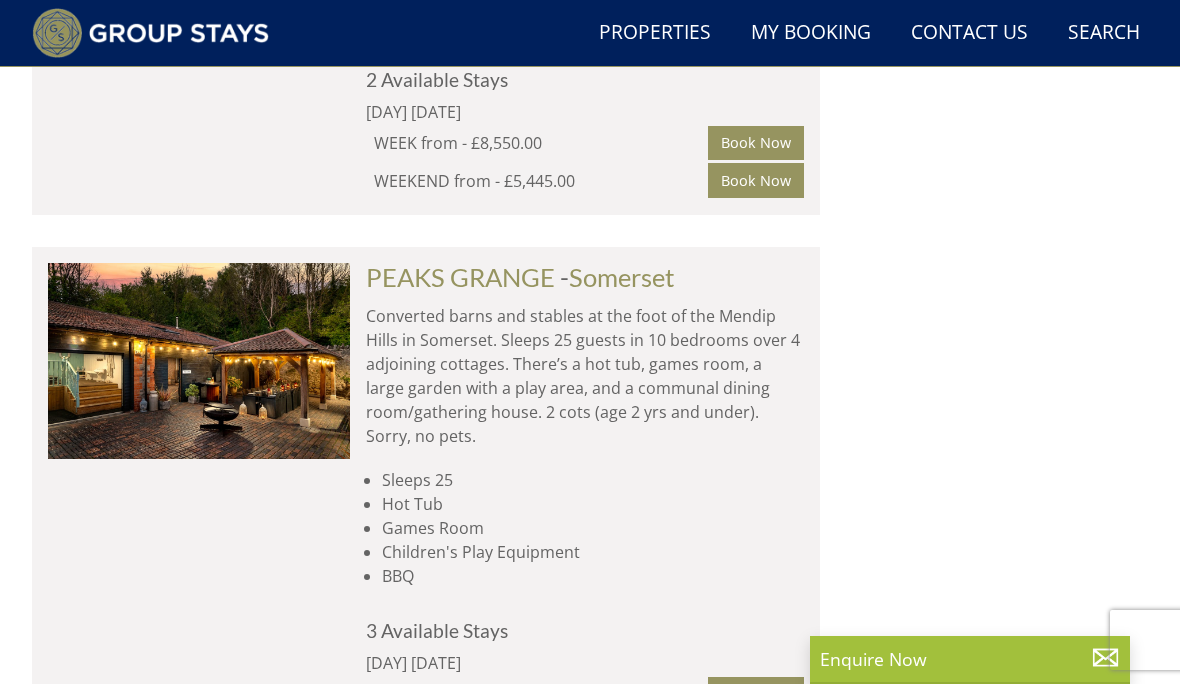 click at bounding box center (199, 360) 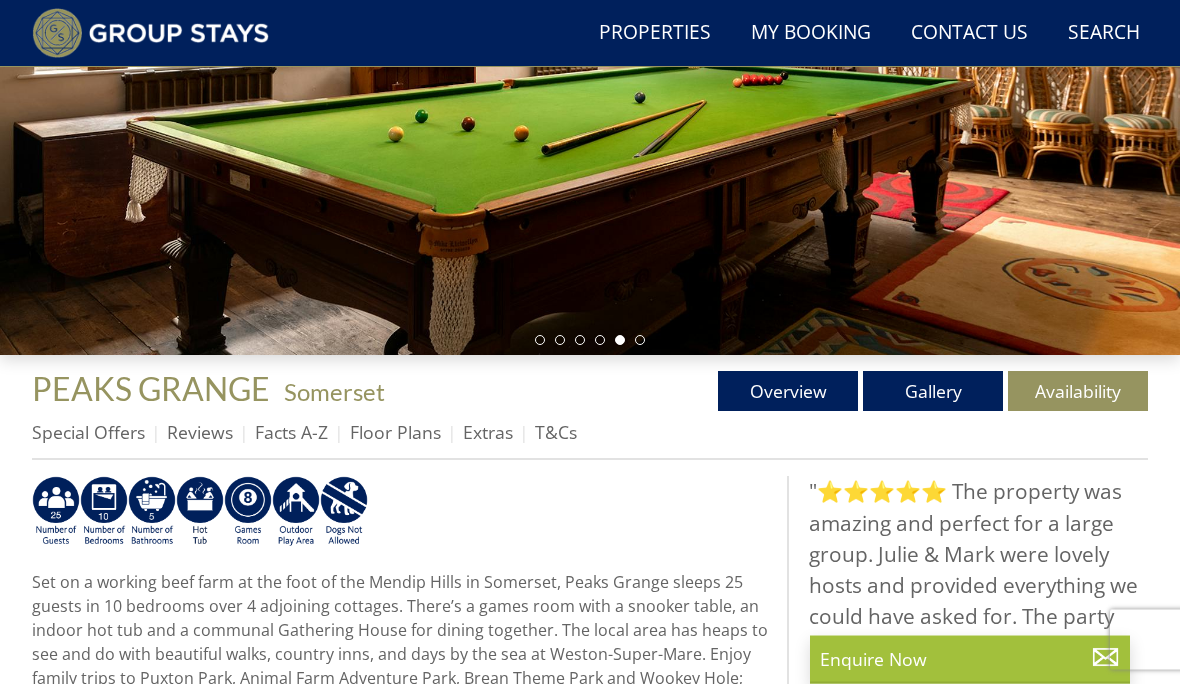 scroll, scrollTop: 413, scrollLeft: 0, axis: vertical 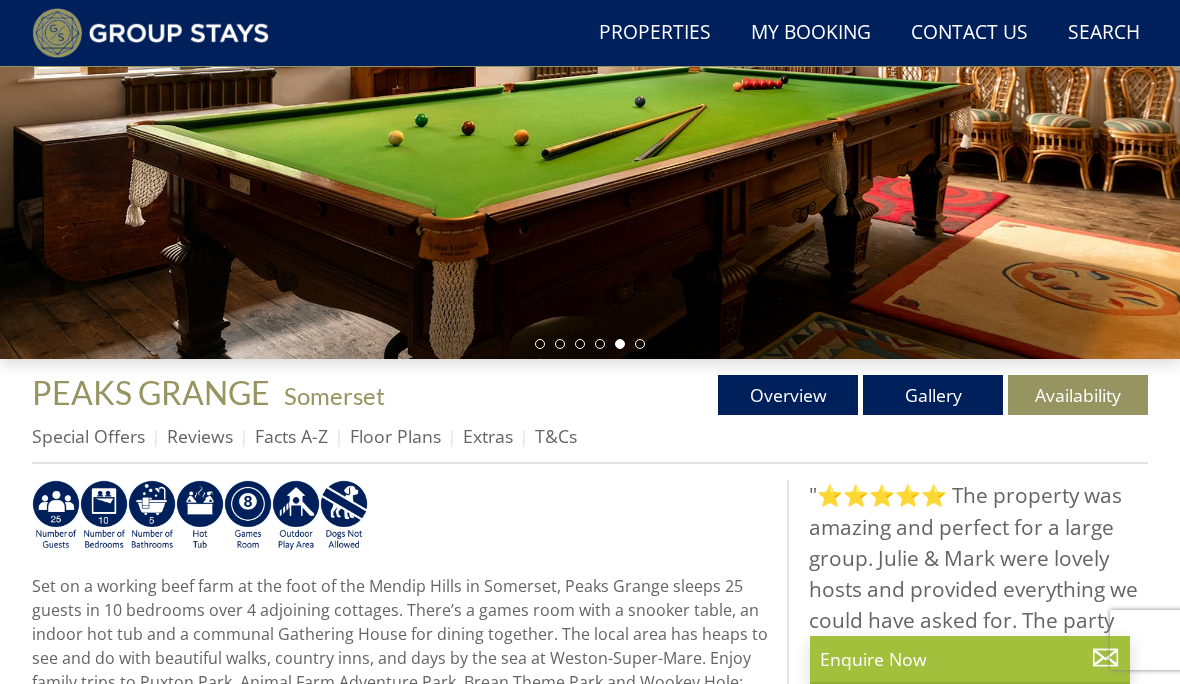 click on "Overview" at bounding box center (788, 395) 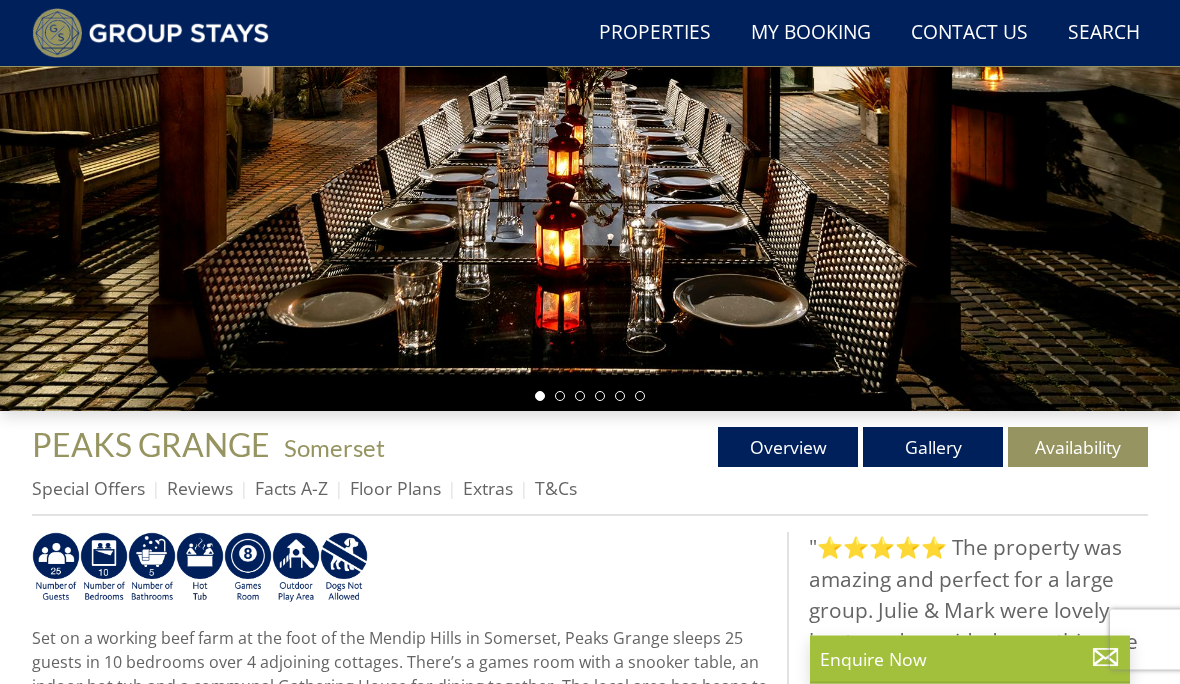 scroll, scrollTop: 368, scrollLeft: 0, axis: vertical 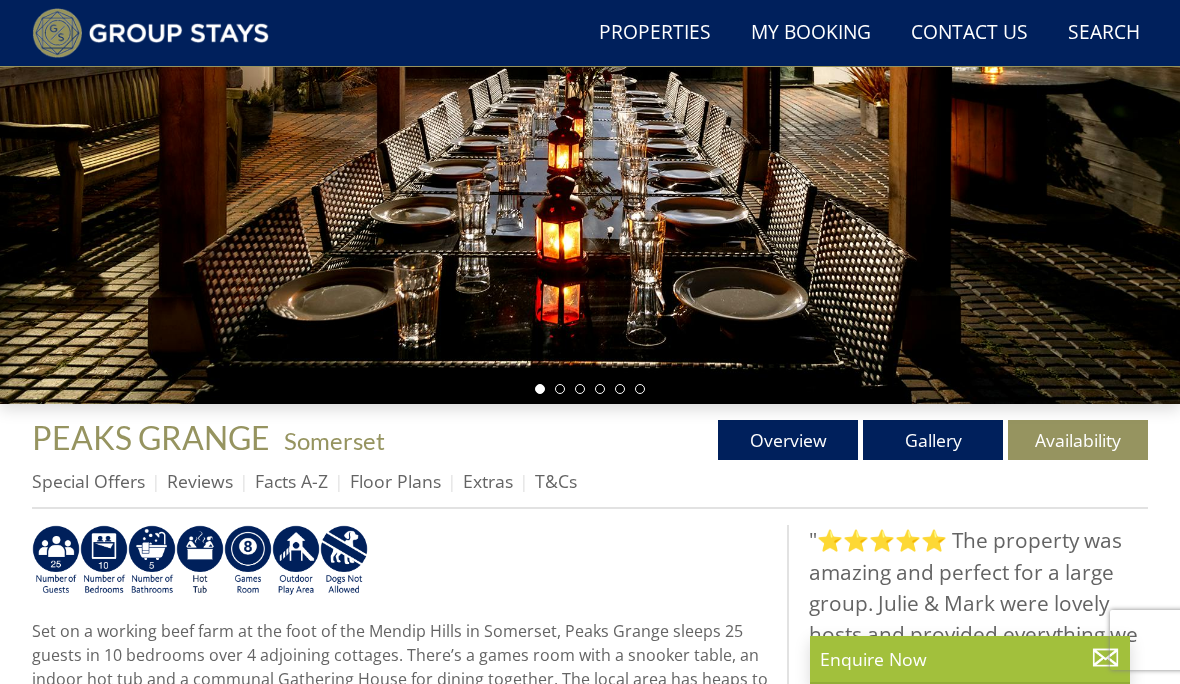 click on "Gallery" at bounding box center (933, 440) 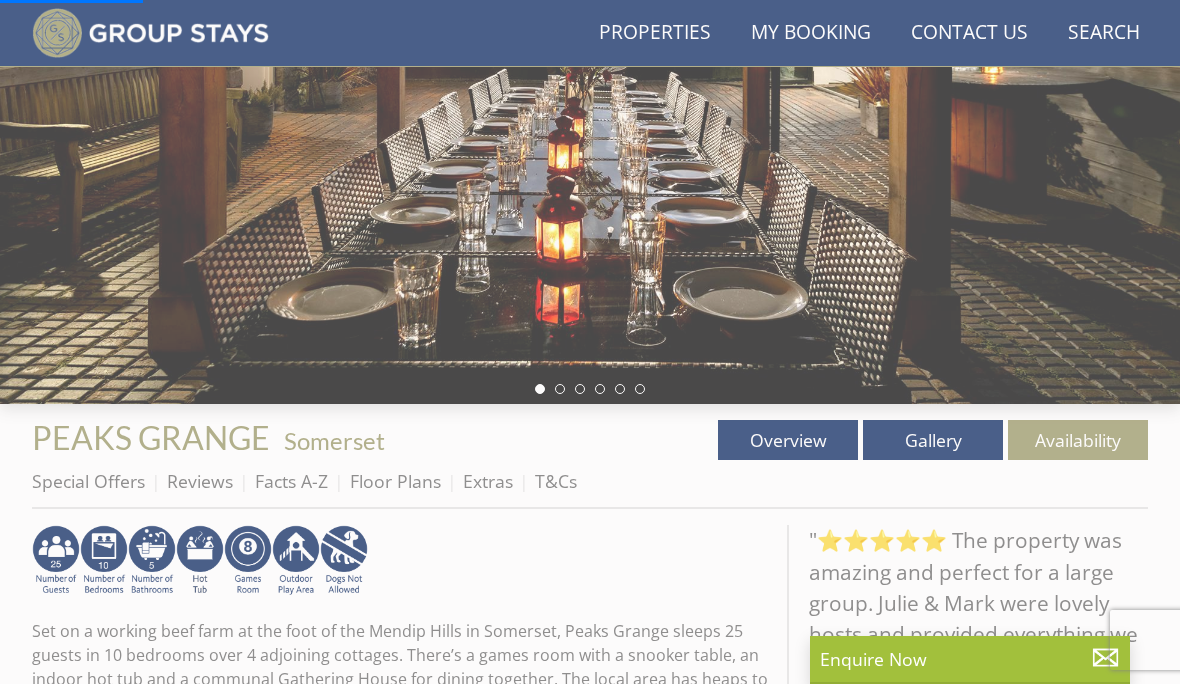 click on "Gallery" at bounding box center (933, 440) 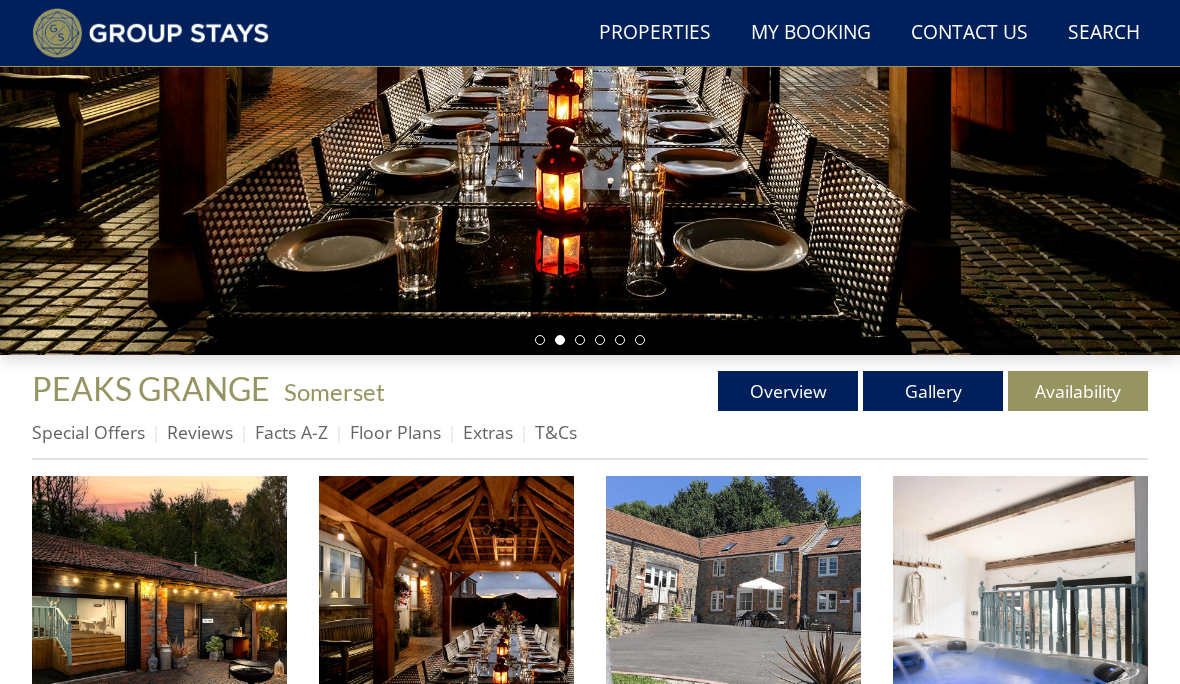 scroll, scrollTop: 480, scrollLeft: 0, axis: vertical 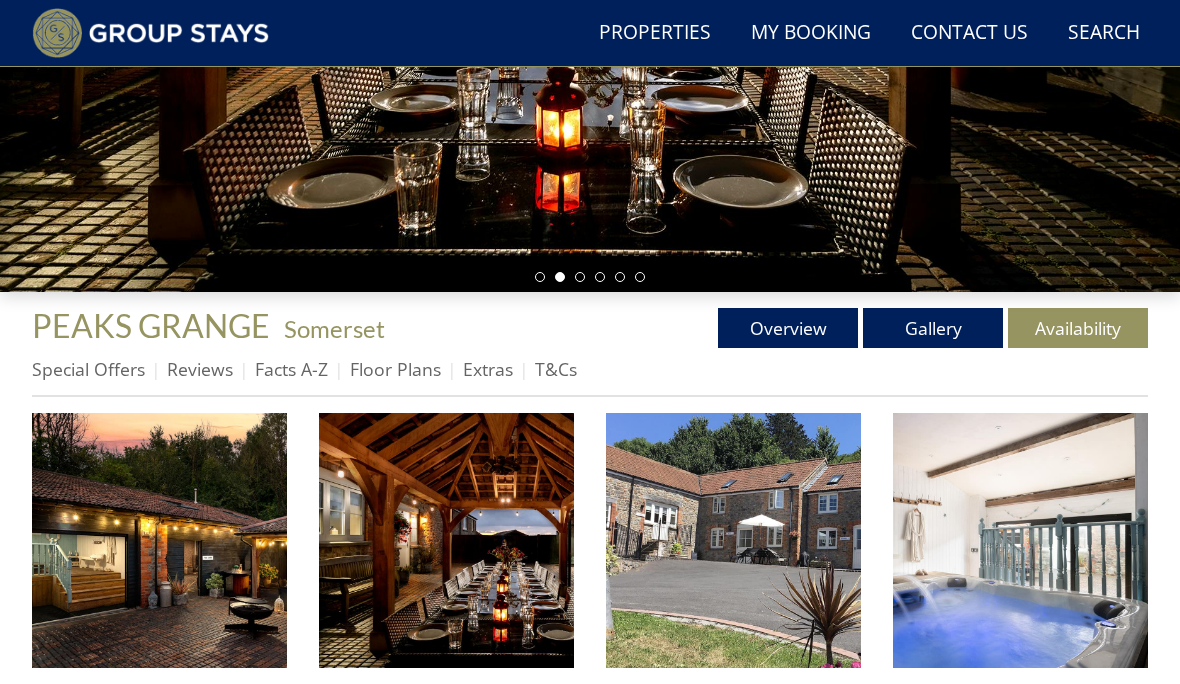 click at bounding box center [159, 540] 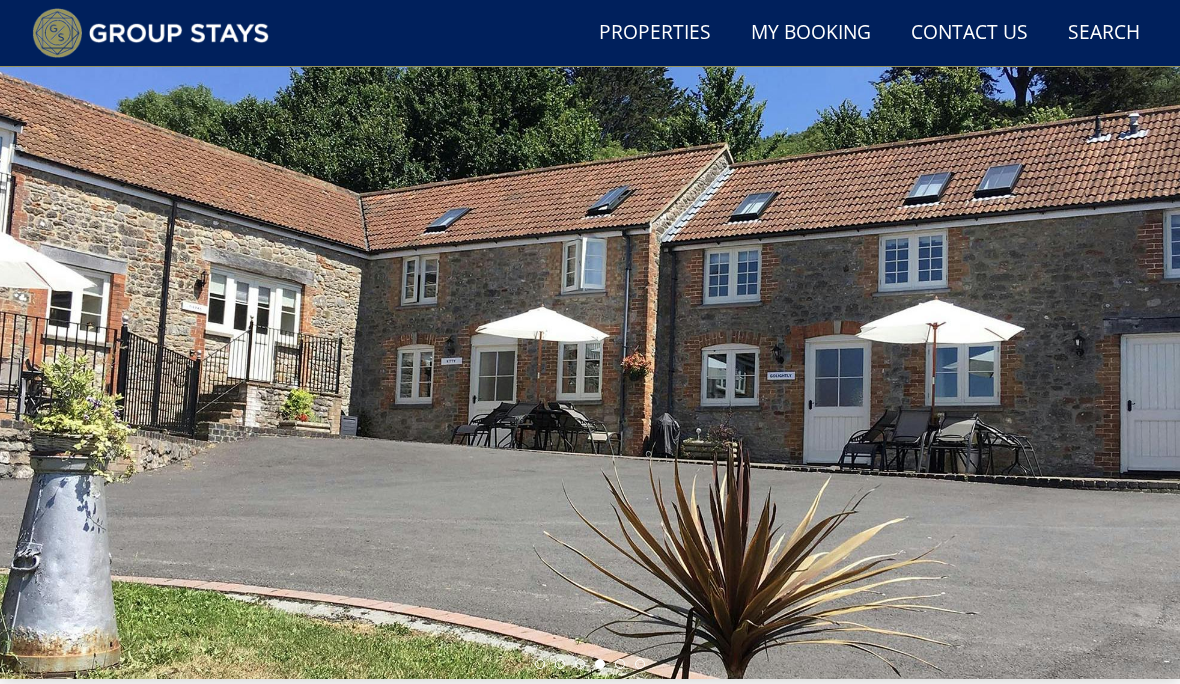 scroll, scrollTop: 0, scrollLeft: 0, axis: both 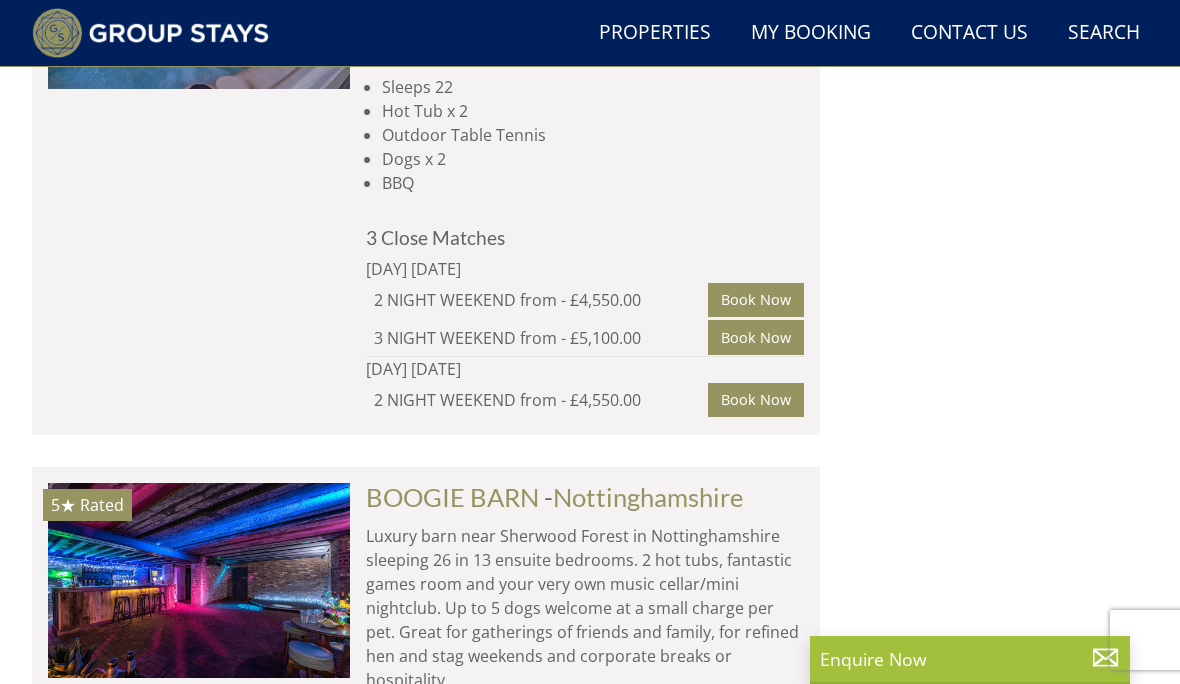 click at bounding box center [199, 580] 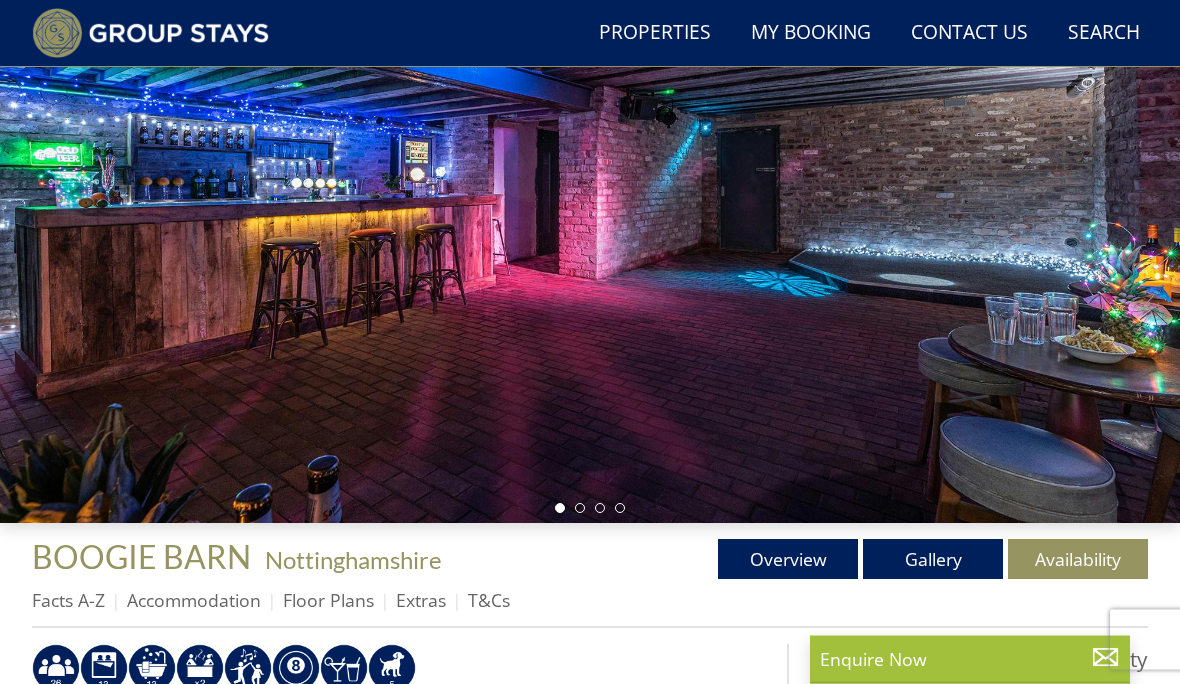 scroll, scrollTop: 249, scrollLeft: 0, axis: vertical 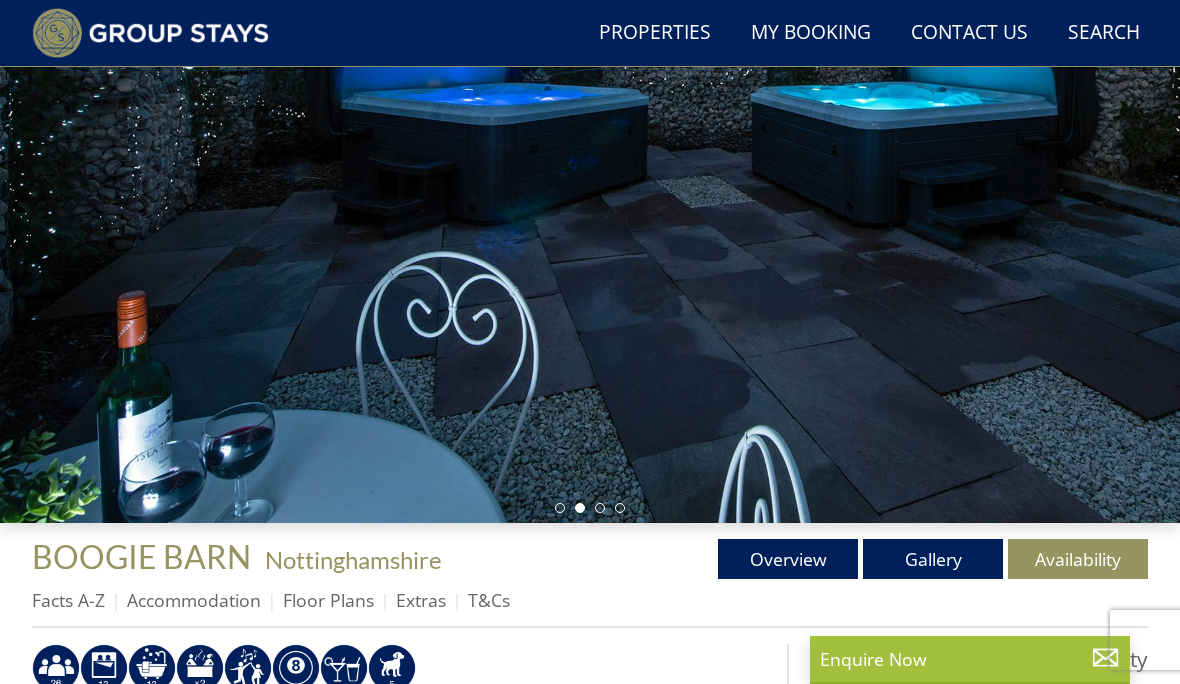 click on "Overview" at bounding box center (788, 559) 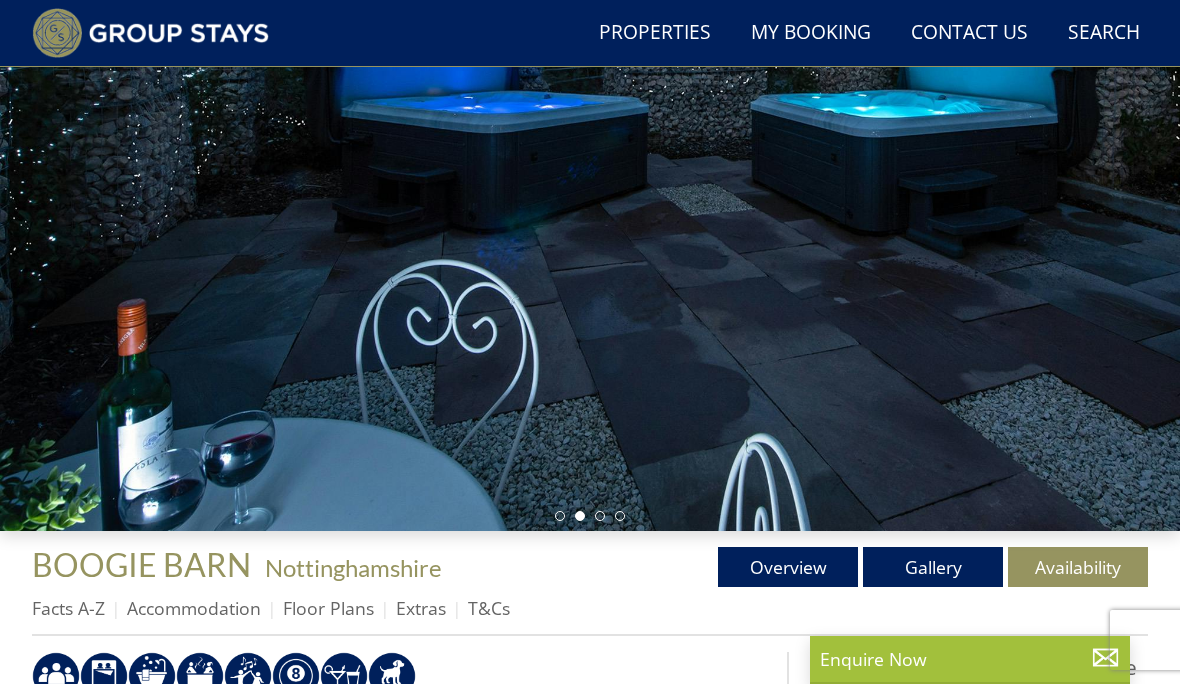 scroll, scrollTop: 247, scrollLeft: 0, axis: vertical 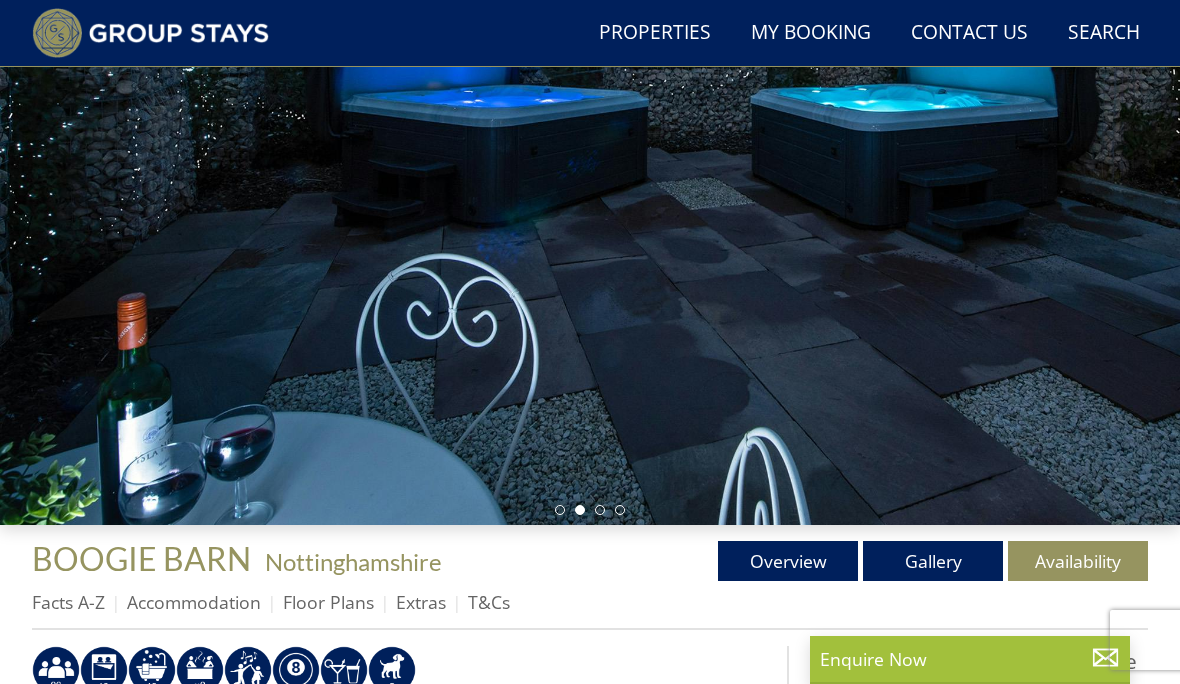 click on "Gallery" at bounding box center [933, 561] 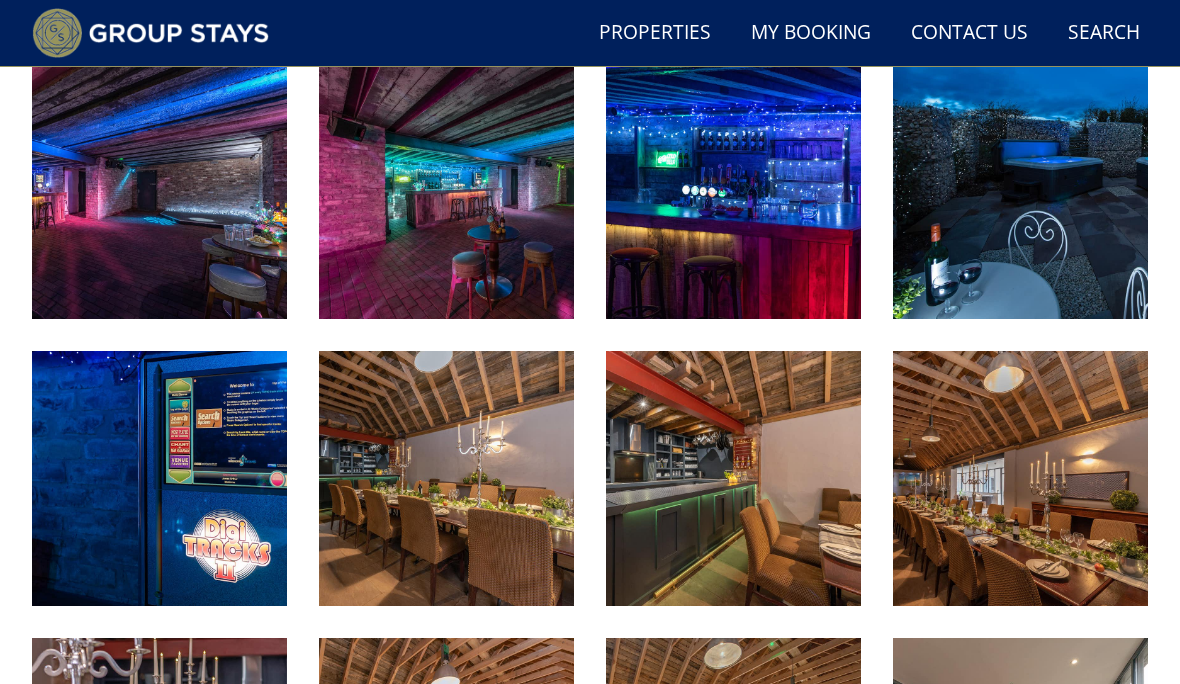 scroll, scrollTop: 829, scrollLeft: 0, axis: vertical 